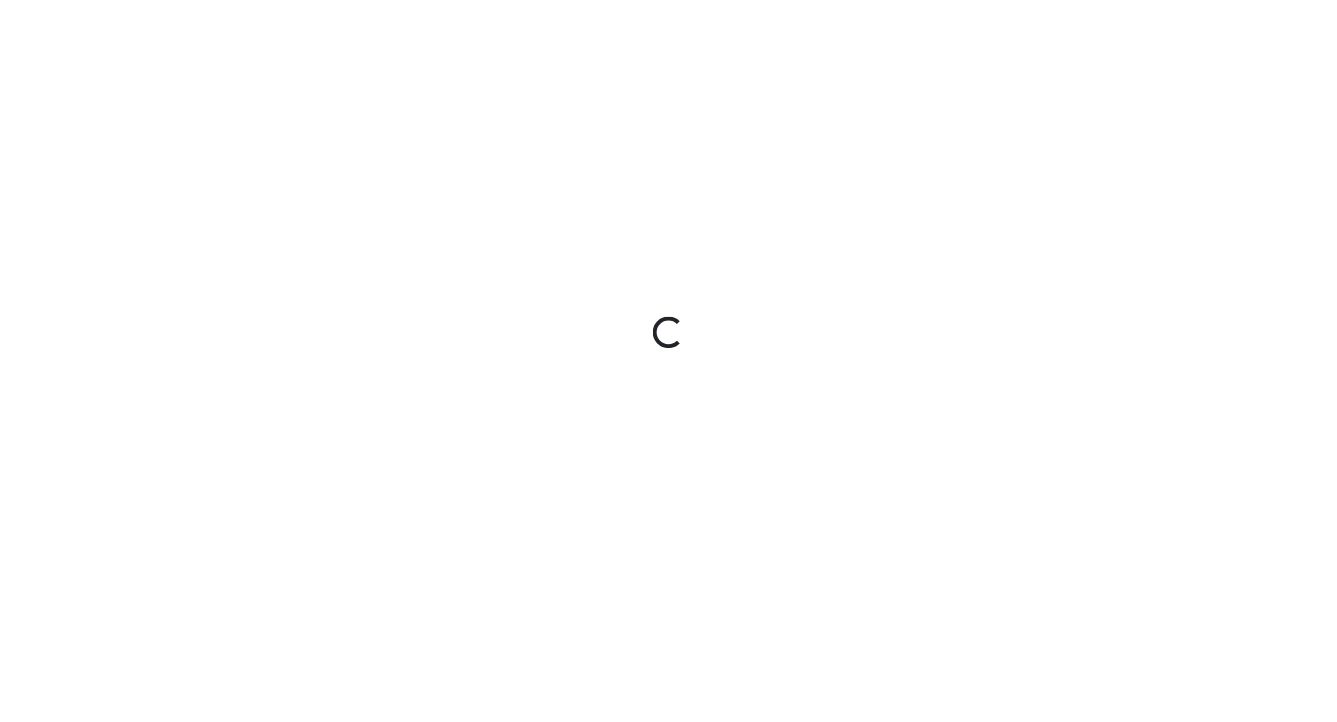 scroll, scrollTop: 0, scrollLeft: 0, axis: both 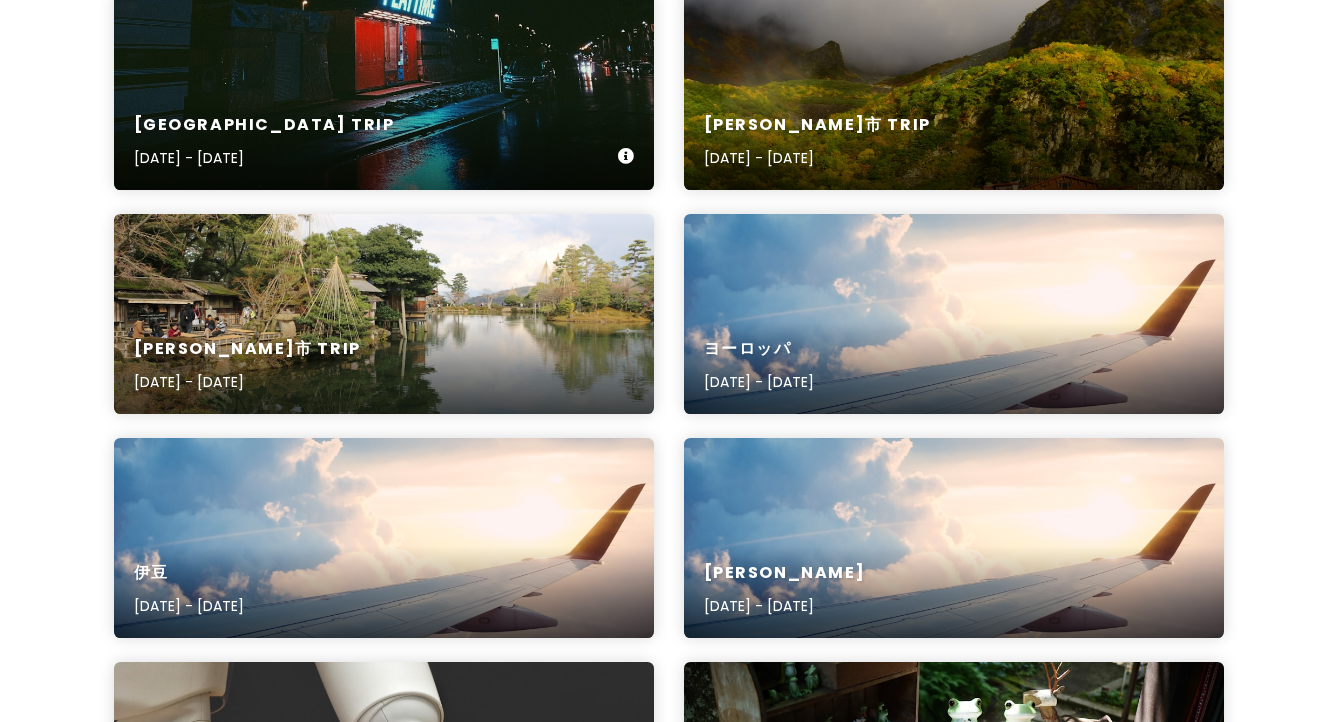 click on "[GEOGRAPHIC_DATA] Trip [DATE] - [DATE]" at bounding box center [384, 142] 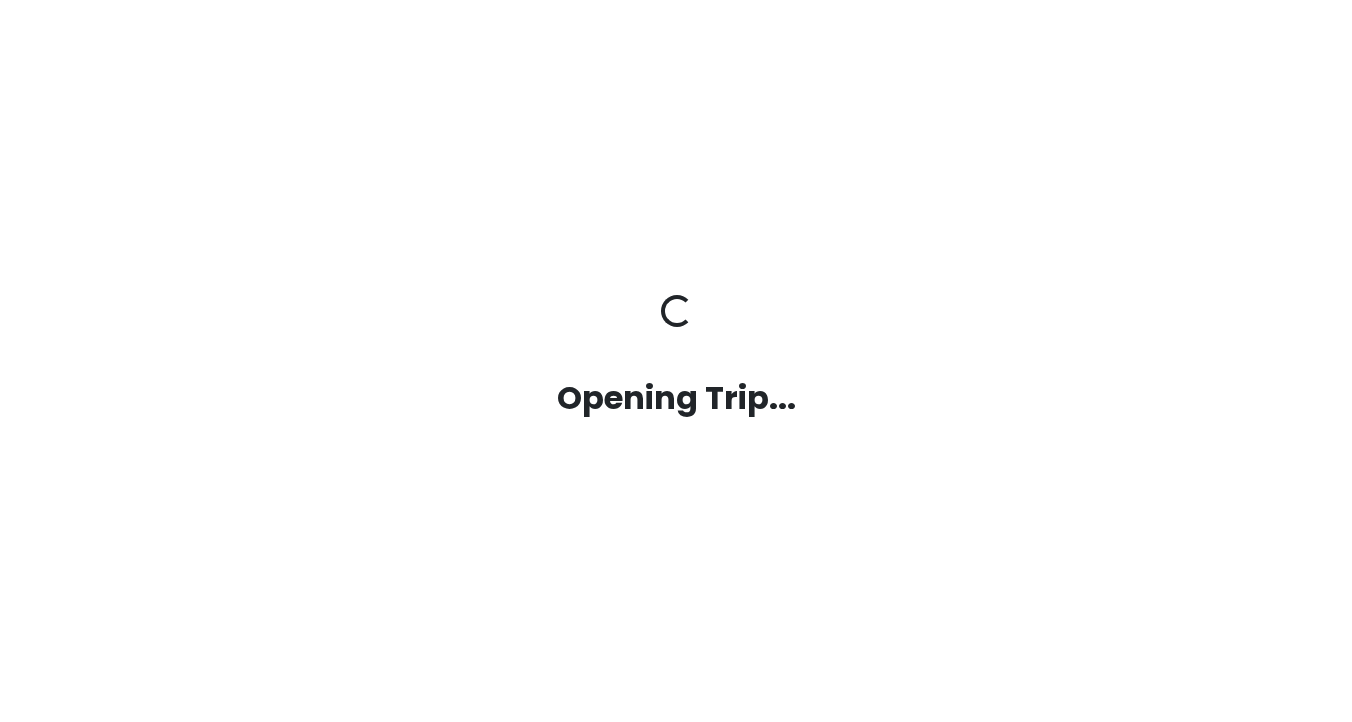 scroll, scrollTop: 0, scrollLeft: 0, axis: both 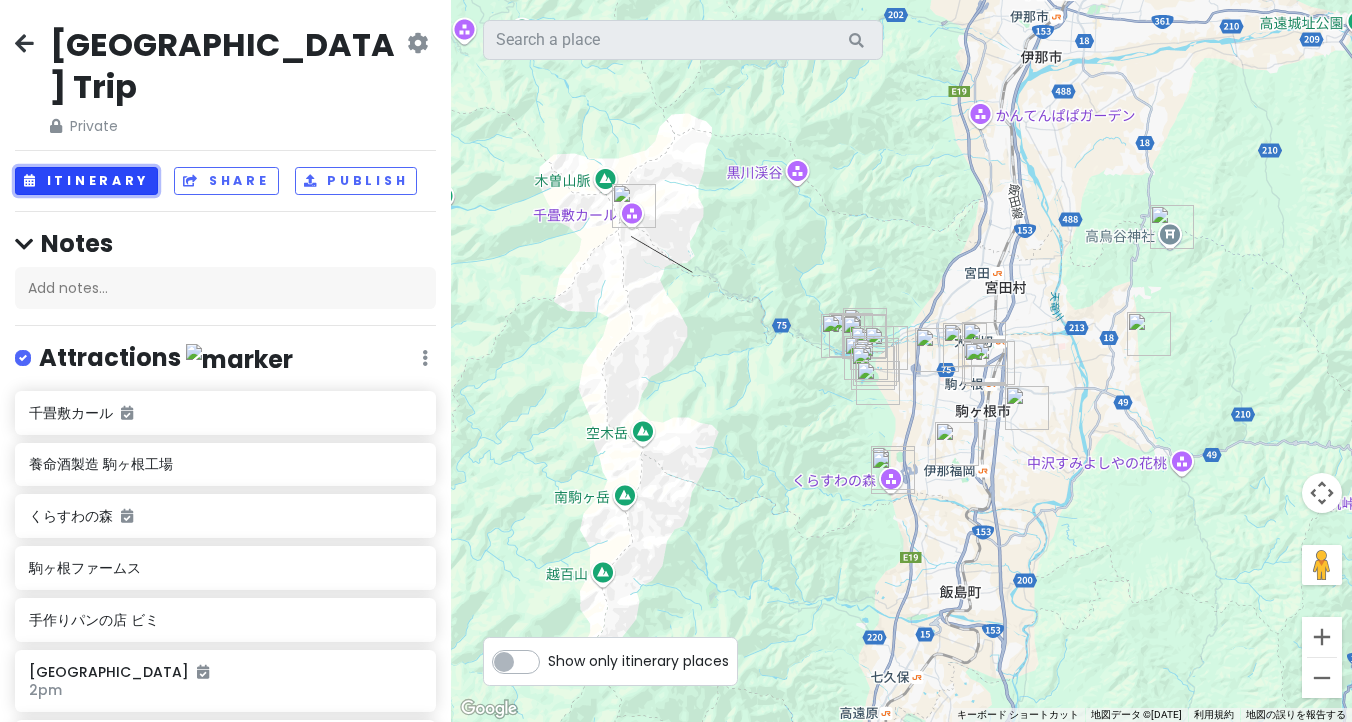 click on "Itinerary" at bounding box center (86, 181) 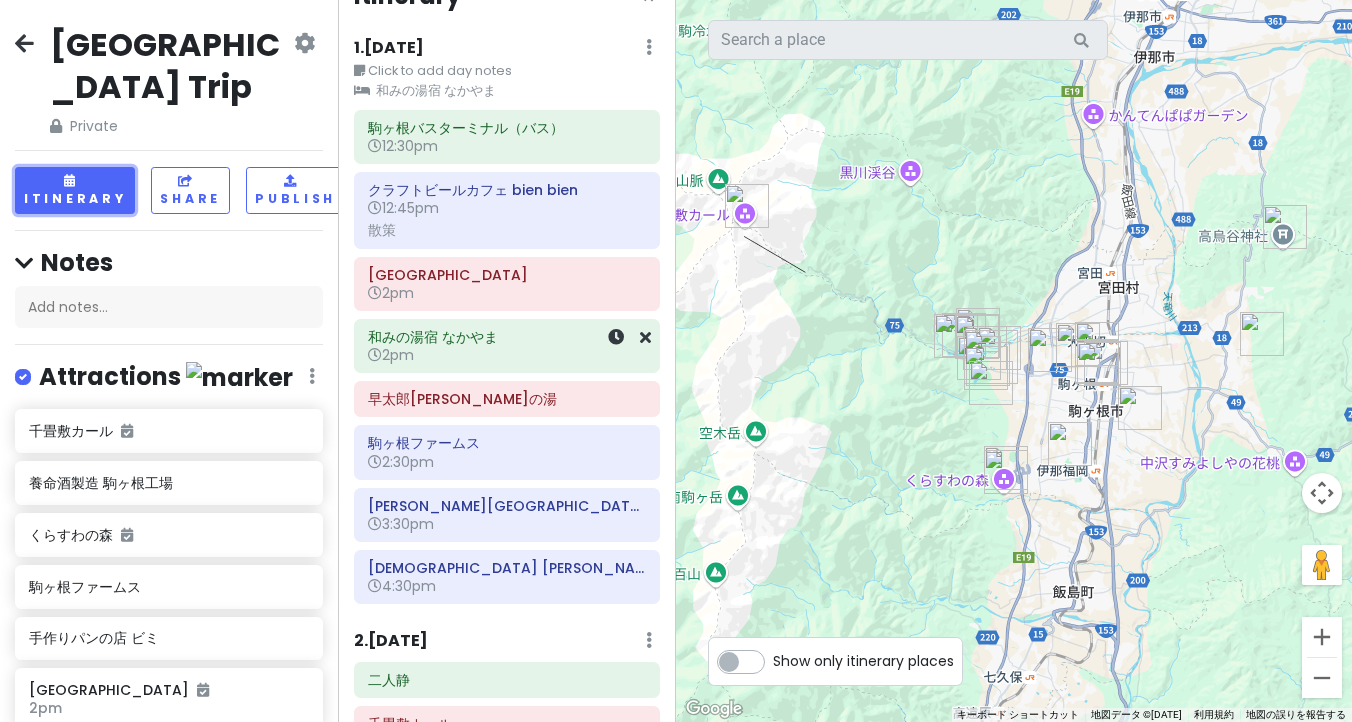 scroll, scrollTop: 50, scrollLeft: 0, axis: vertical 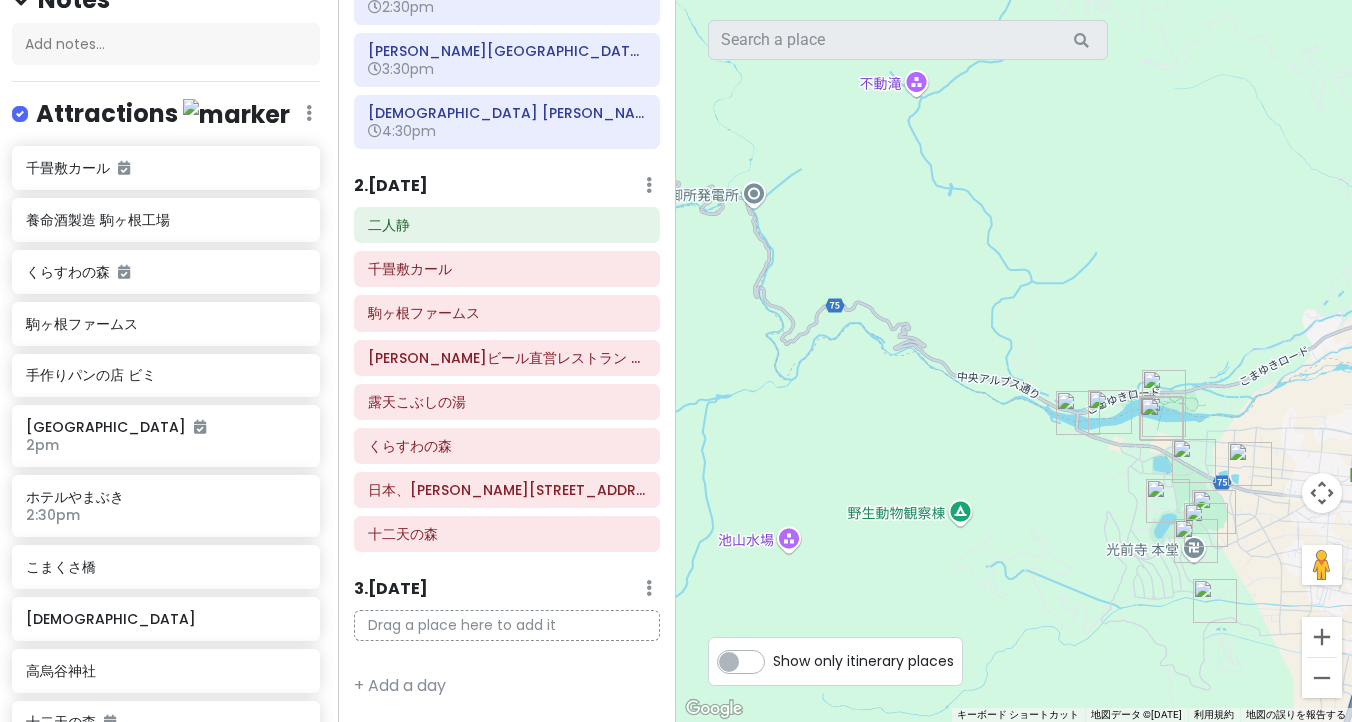 drag, startPoint x: 1133, startPoint y: 564, endPoint x: 900, endPoint y: 496, distance: 242.72 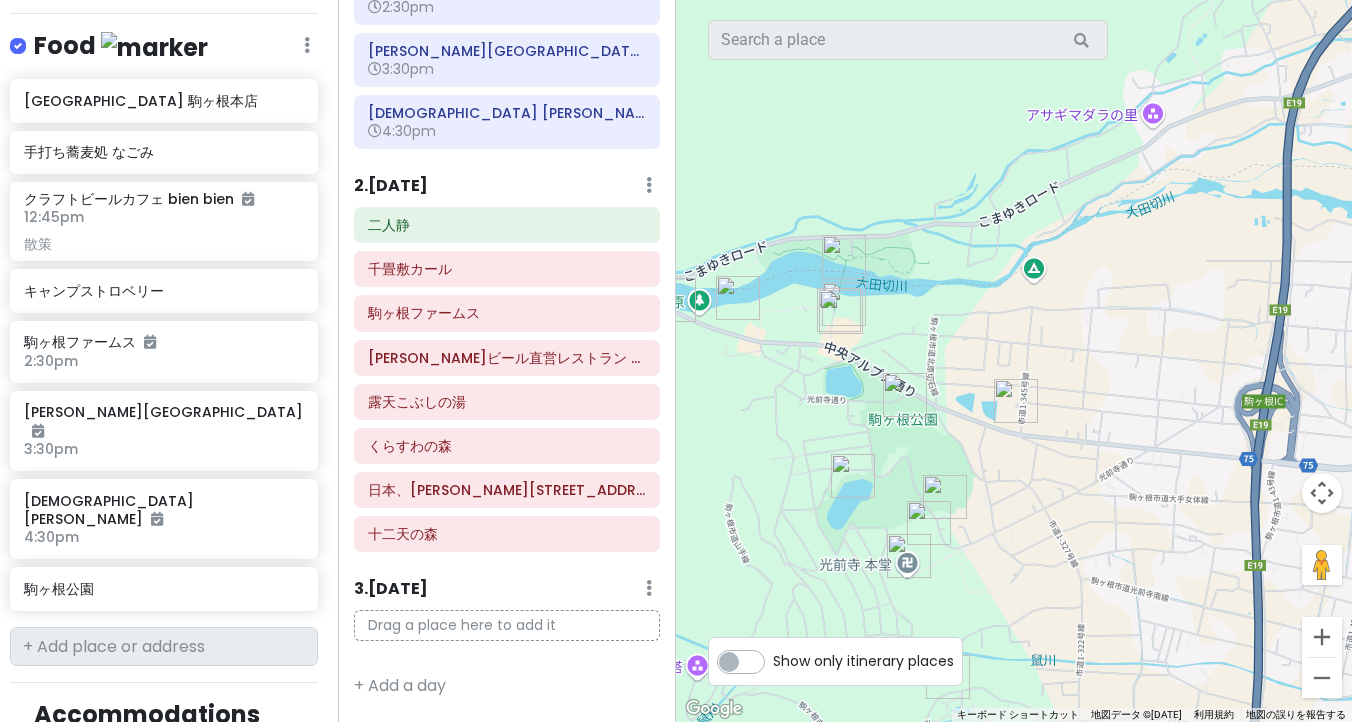 scroll, scrollTop: 1510, scrollLeft: 5, axis: both 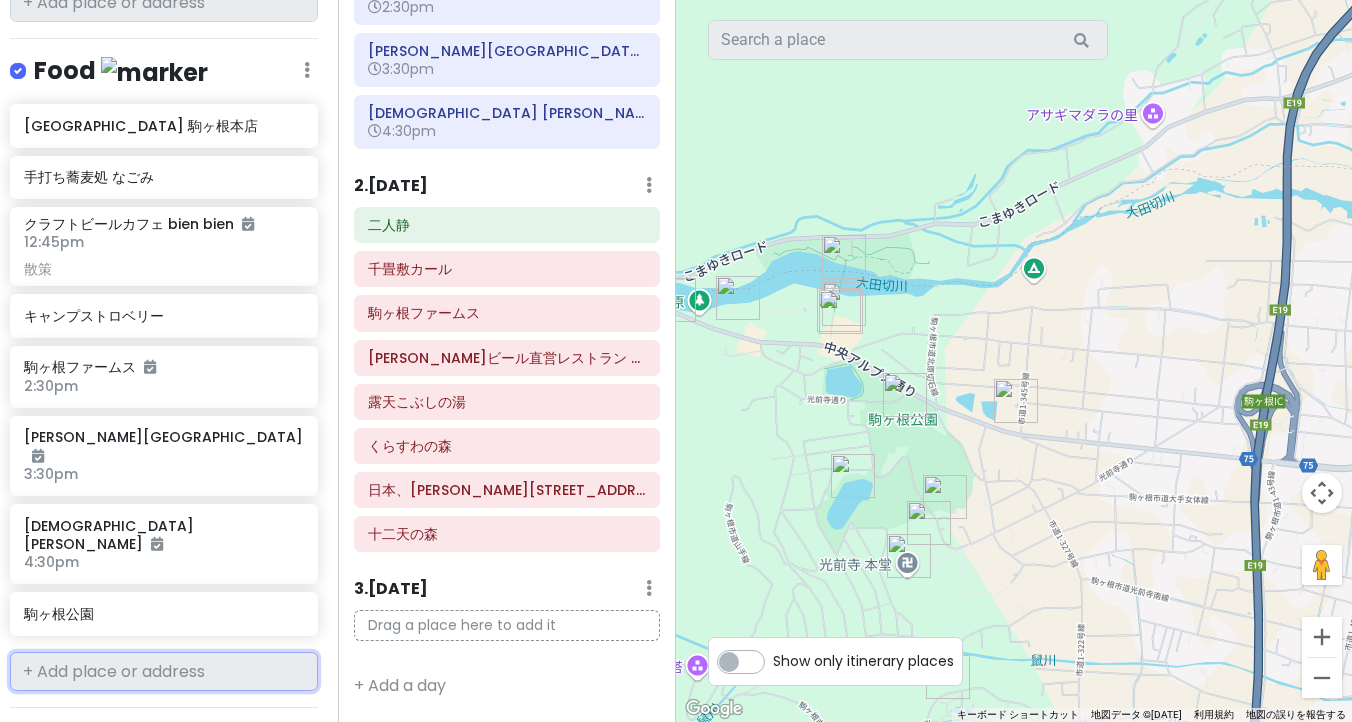 click at bounding box center [164, 672] 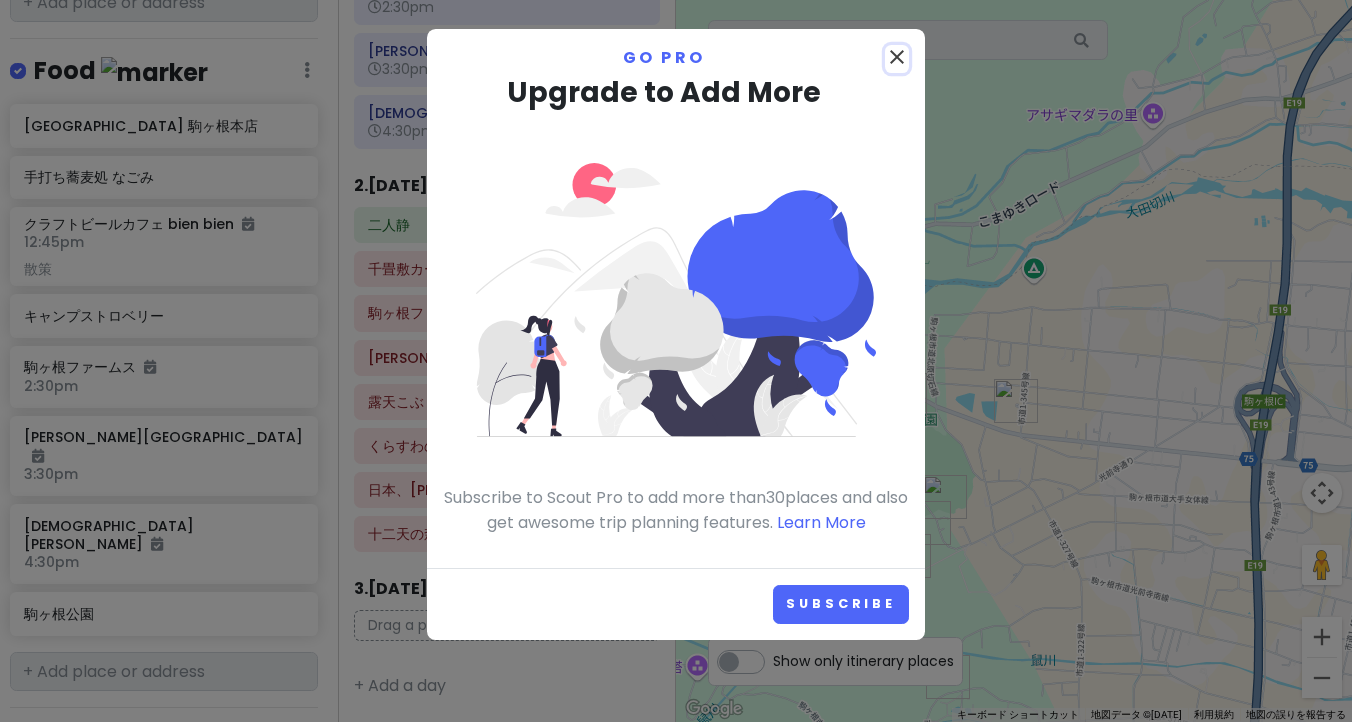 click on "close" at bounding box center [897, 57] 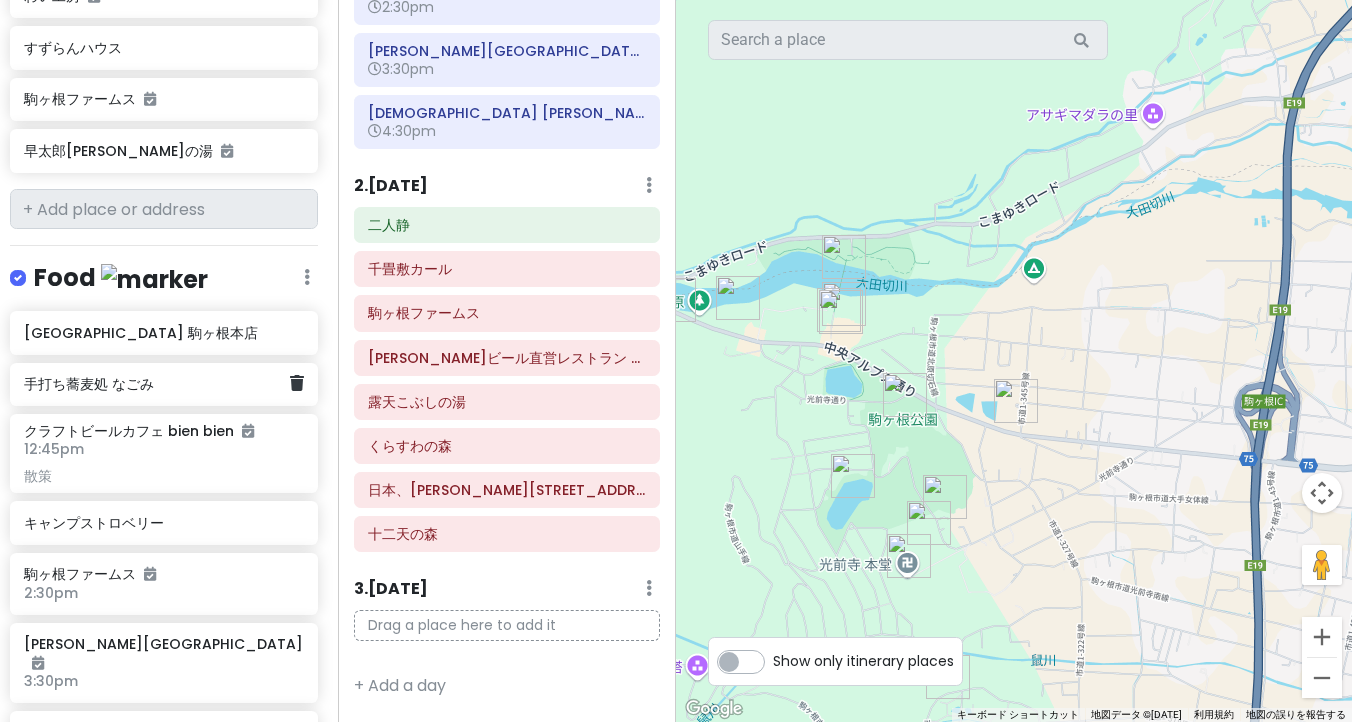 scroll, scrollTop: 1309, scrollLeft: 5, axis: both 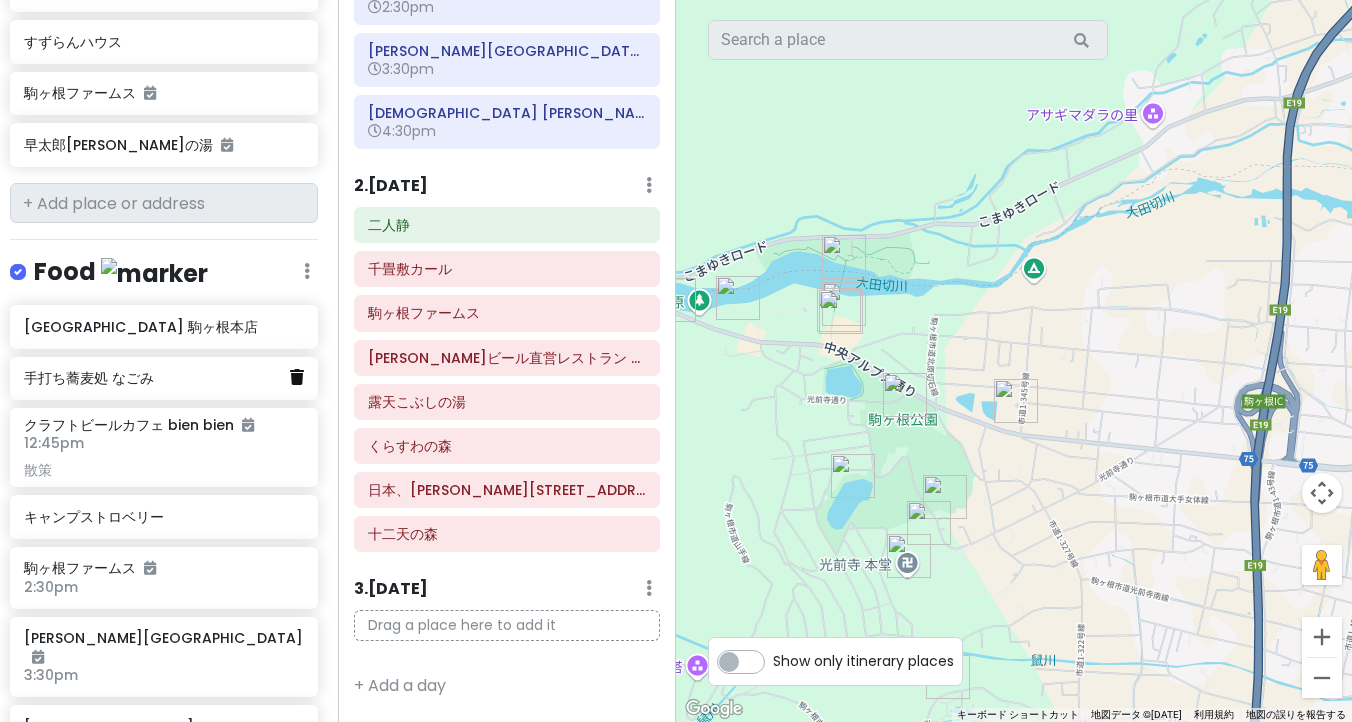 click at bounding box center (297, 377) 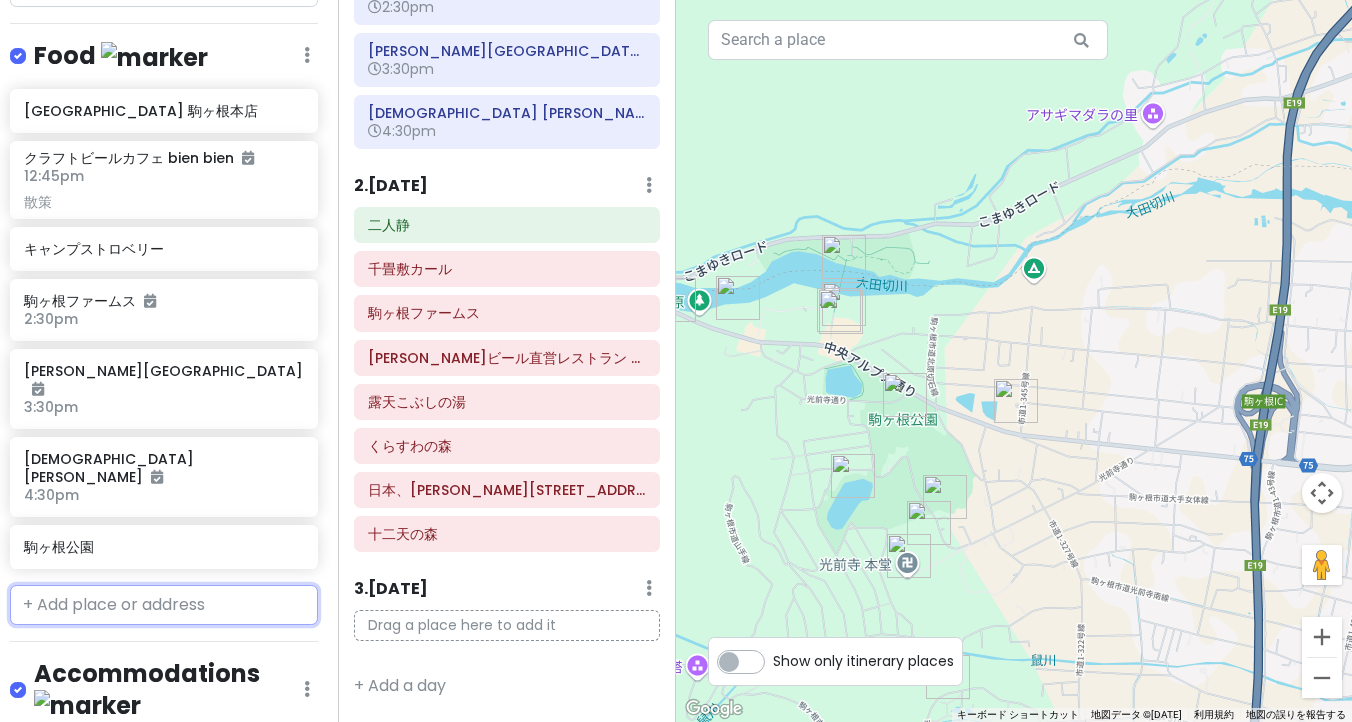scroll, scrollTop: 1567, scrollLeft: 5, axis: both 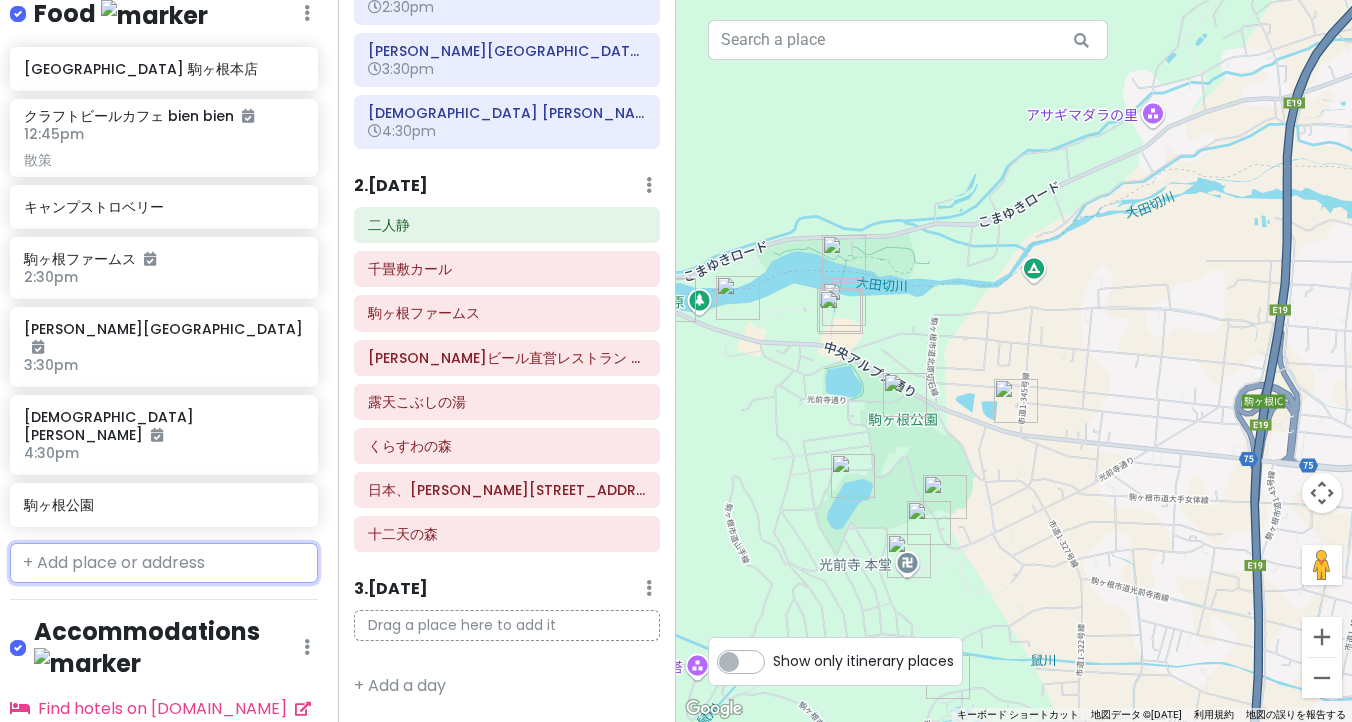 click at bounding box center [164, 563] 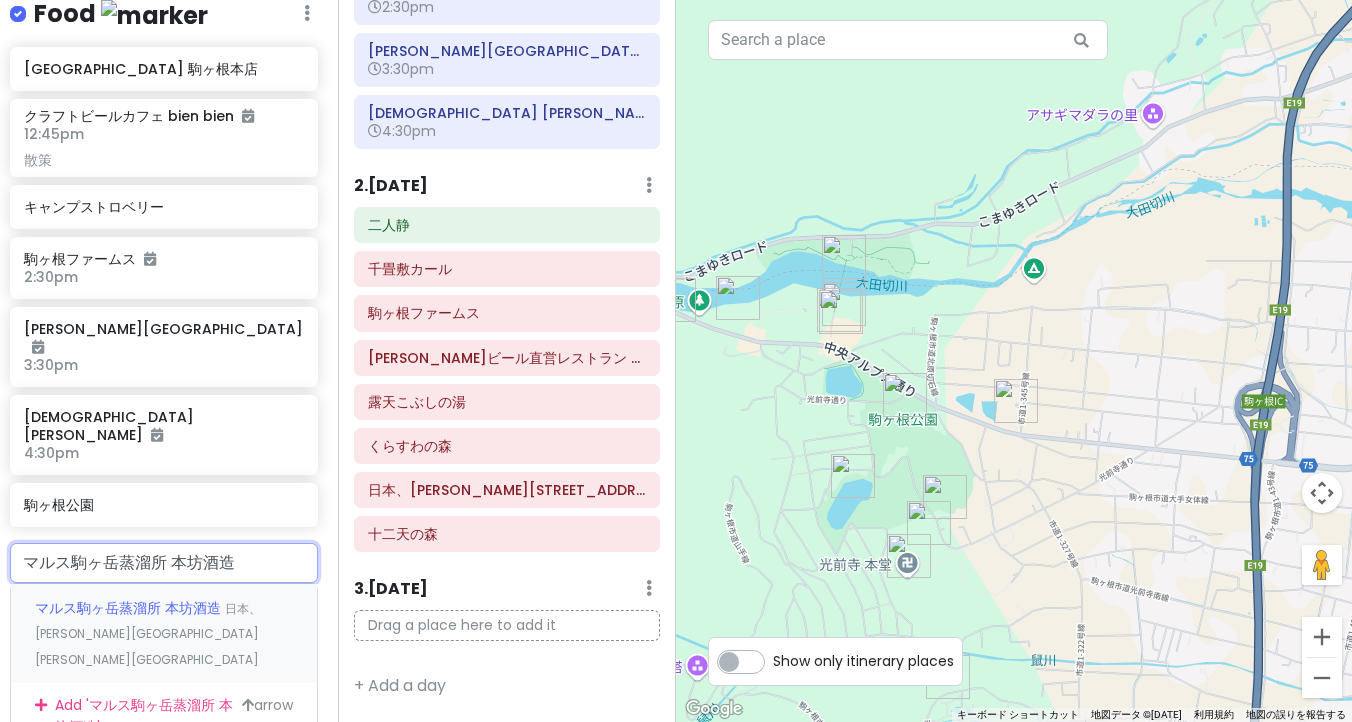click on "マルス駒ヶ岳蒸溜所 本坊酒造   日本、[PERSON_NAME][GEOGRAPHIC_DATA][PERSON_NAME][GEOGRAPHIC_DATA]" at bounding box center [164, 633] 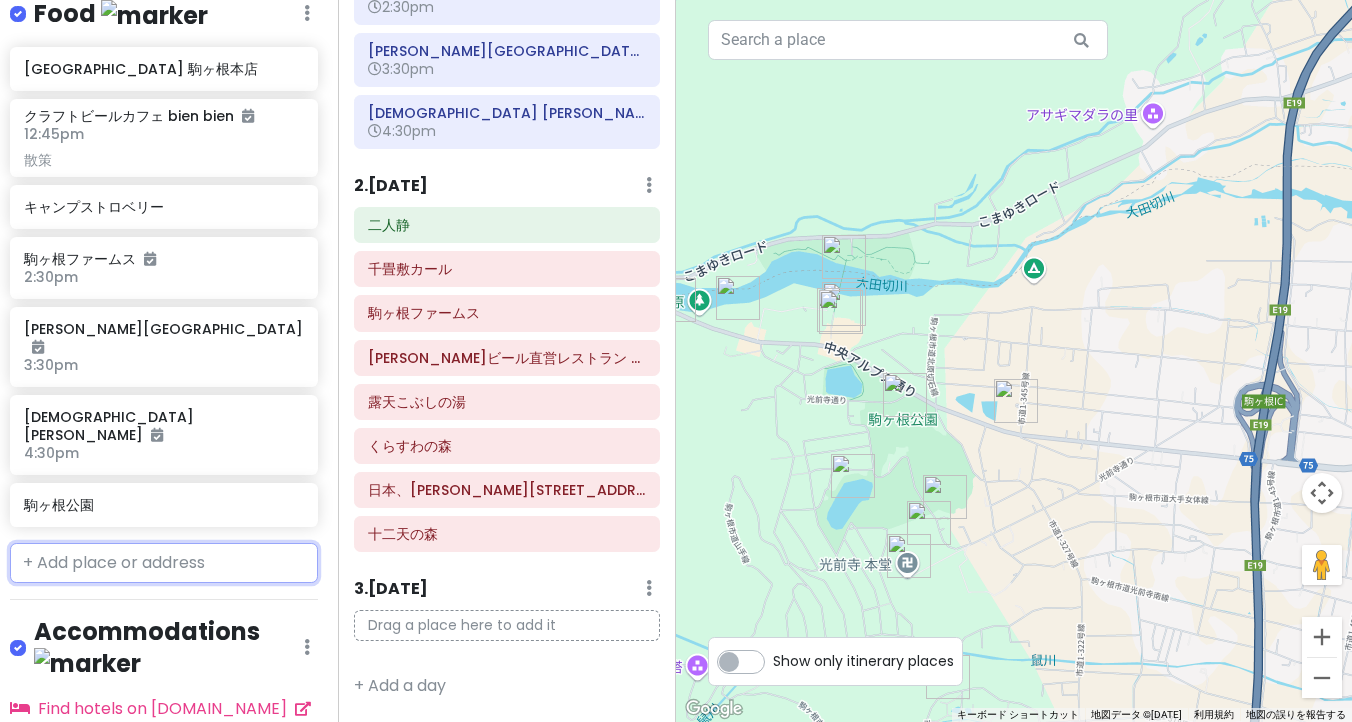 scroll, scrollTop: 1619, scrollLeft: 5, axis: both 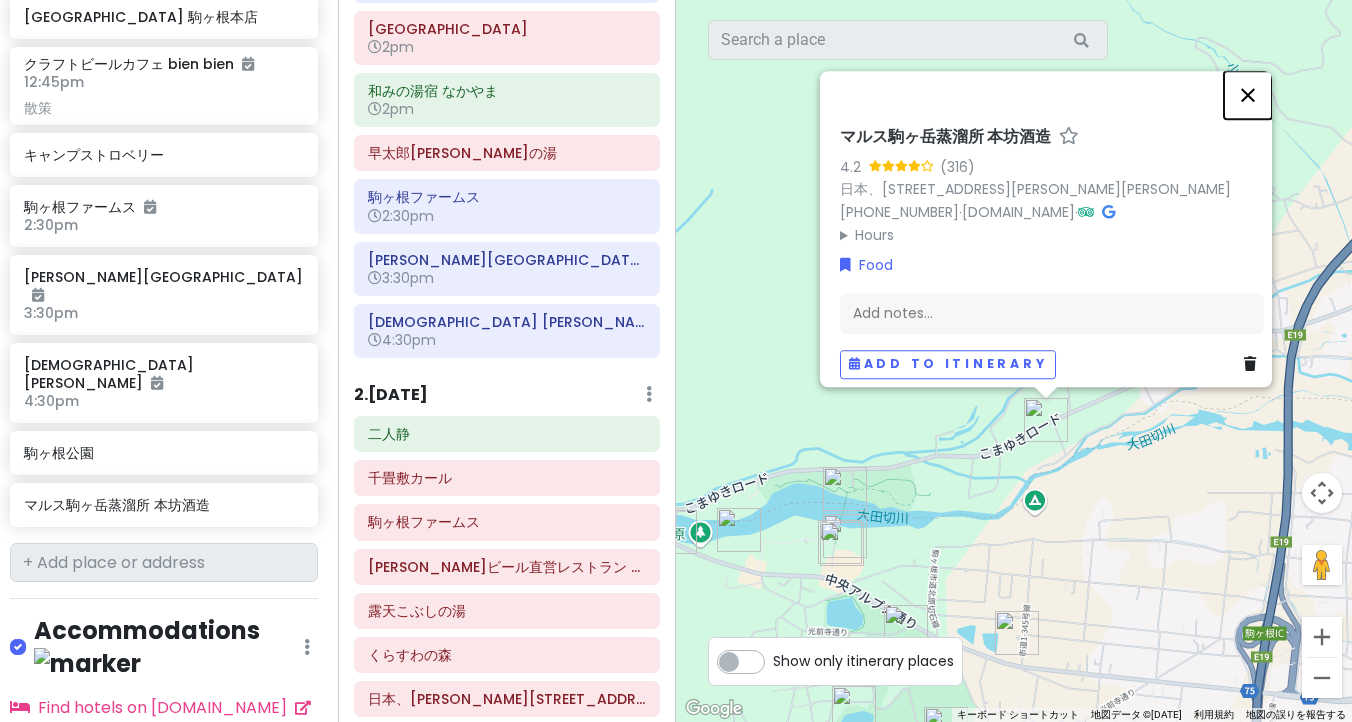 click at bounding box center (1248, 95) 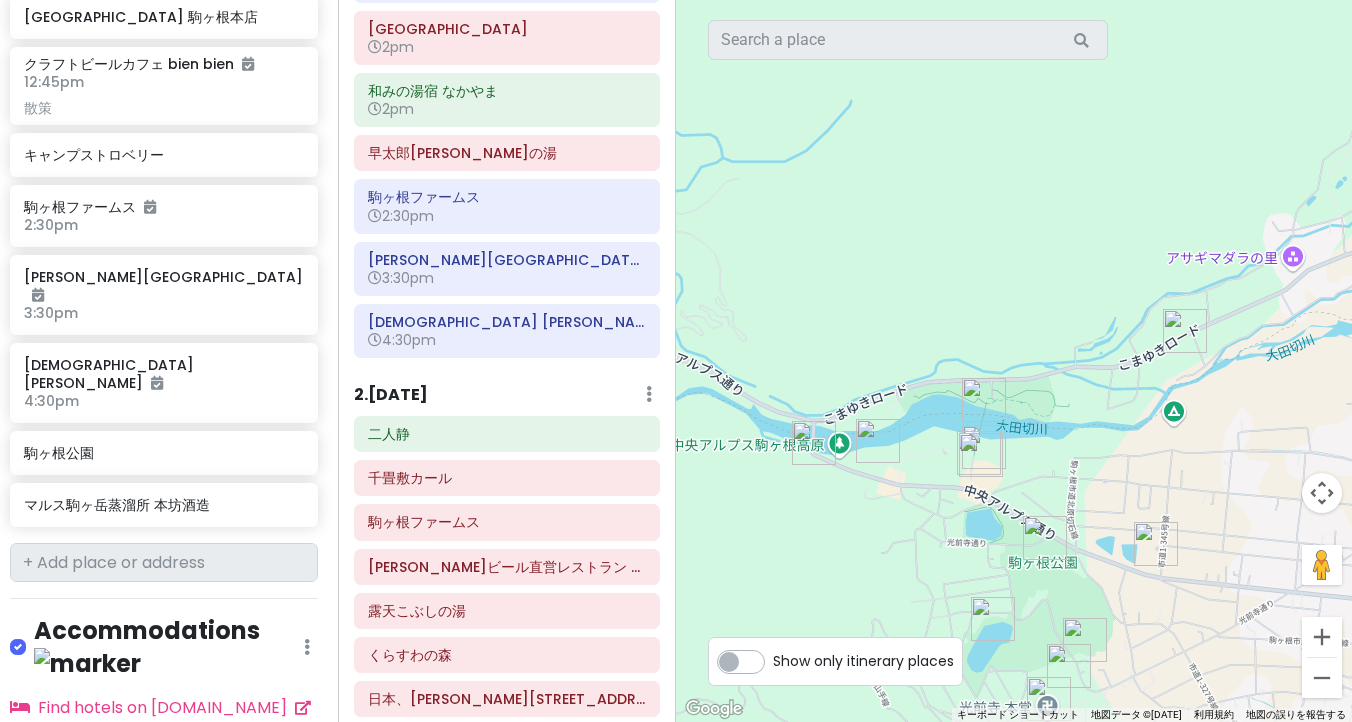 drag, startPoint x: 740, startPoint y: 451, endPoint x: 885, endPoint y: 360, distance: 171.18996 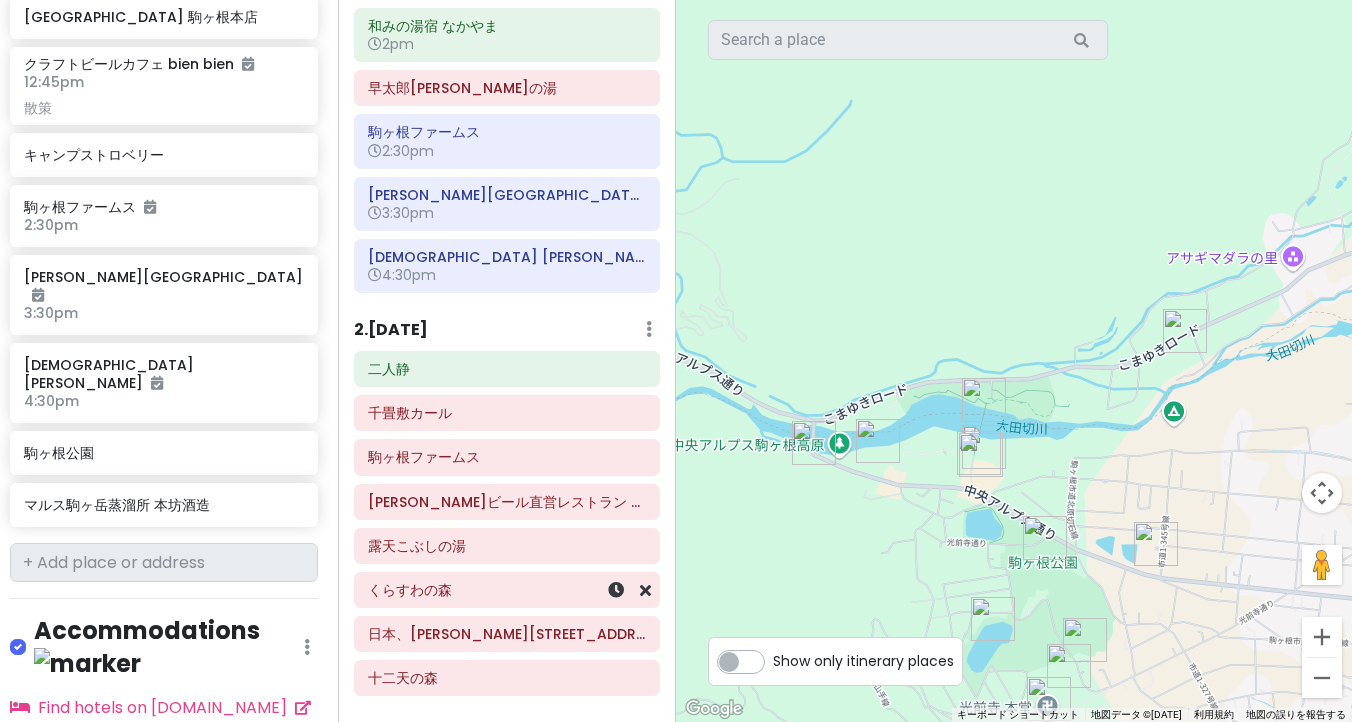 scroll, scrollTop: 354, scrollLeft: 0, axis: vertical 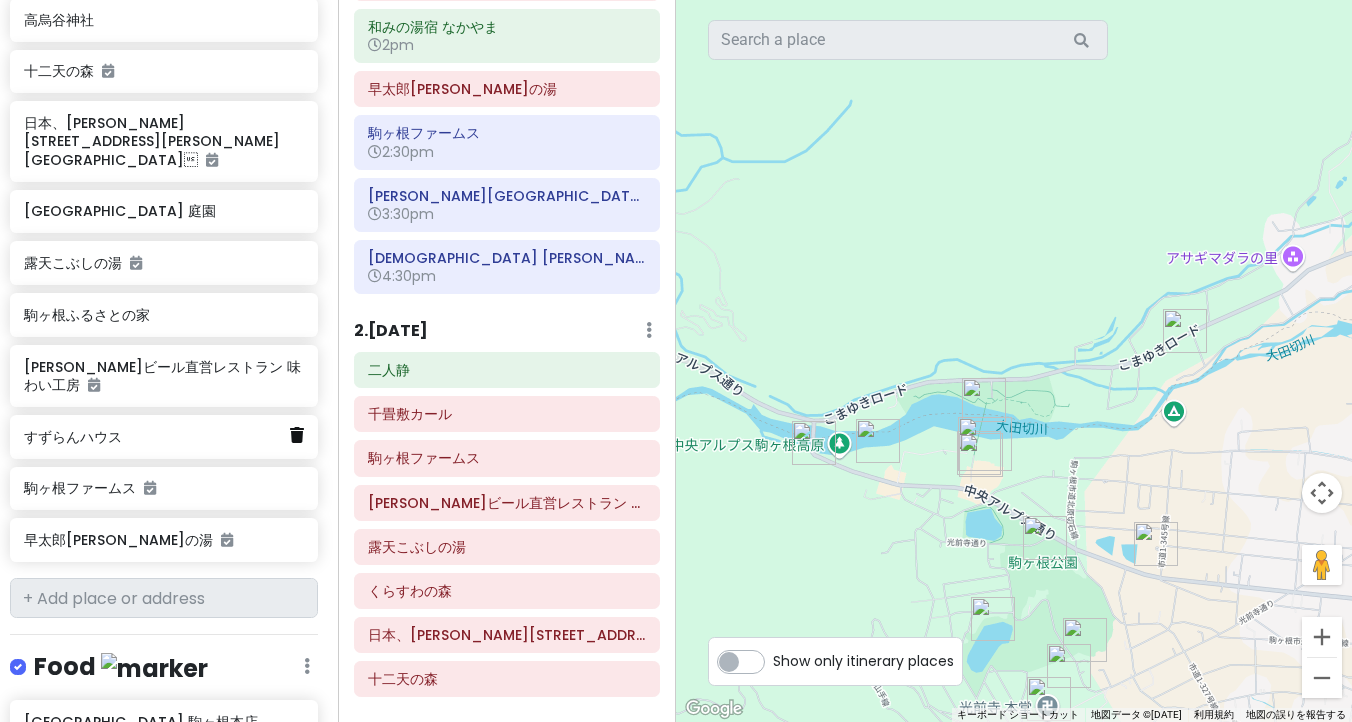 click at bounding box center [297, 435] 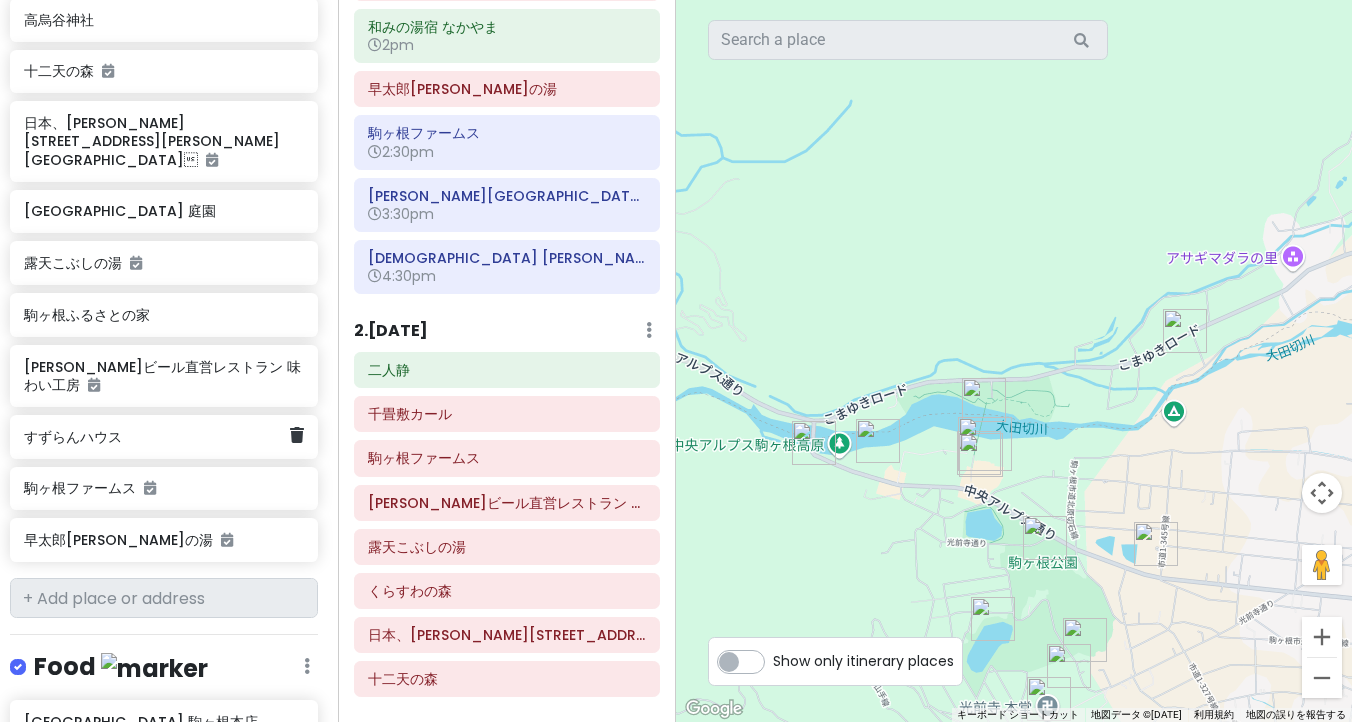 scroll, scrollTop: 862, scrollLeft: 5, axis: both 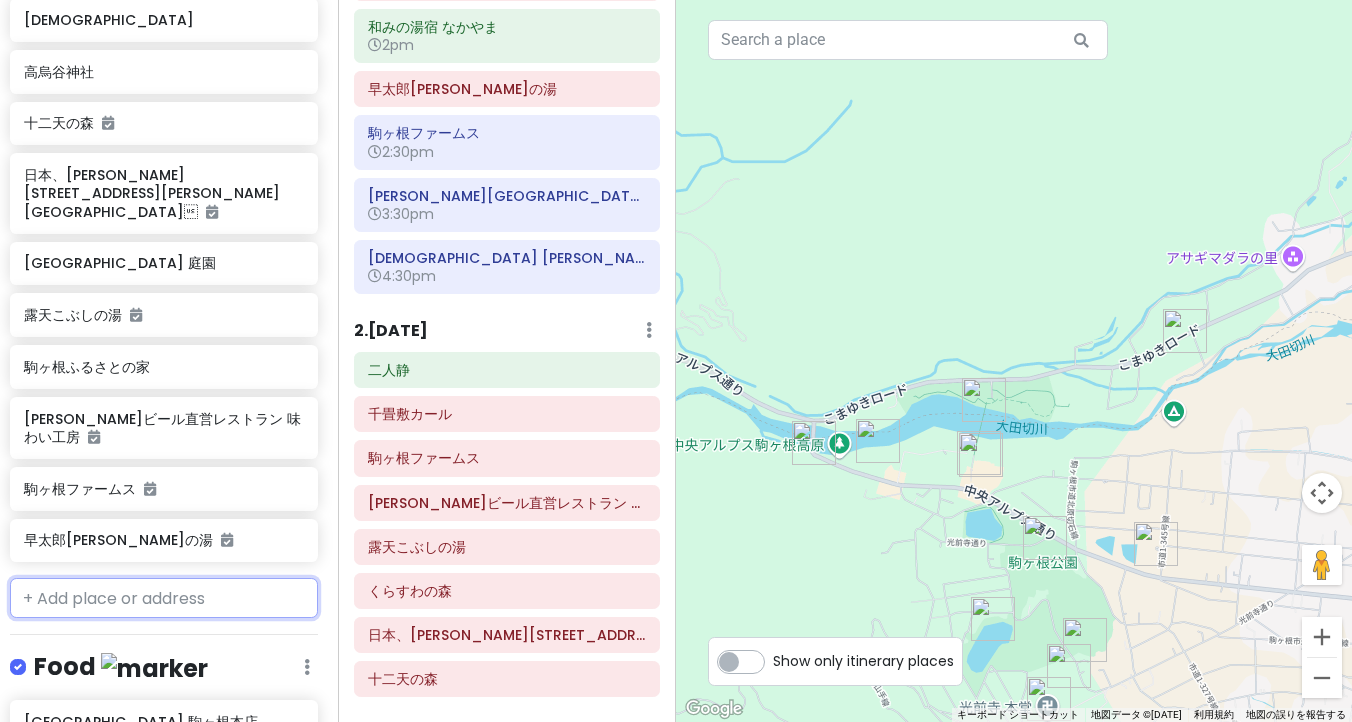 click at bounding box center [164, 598] 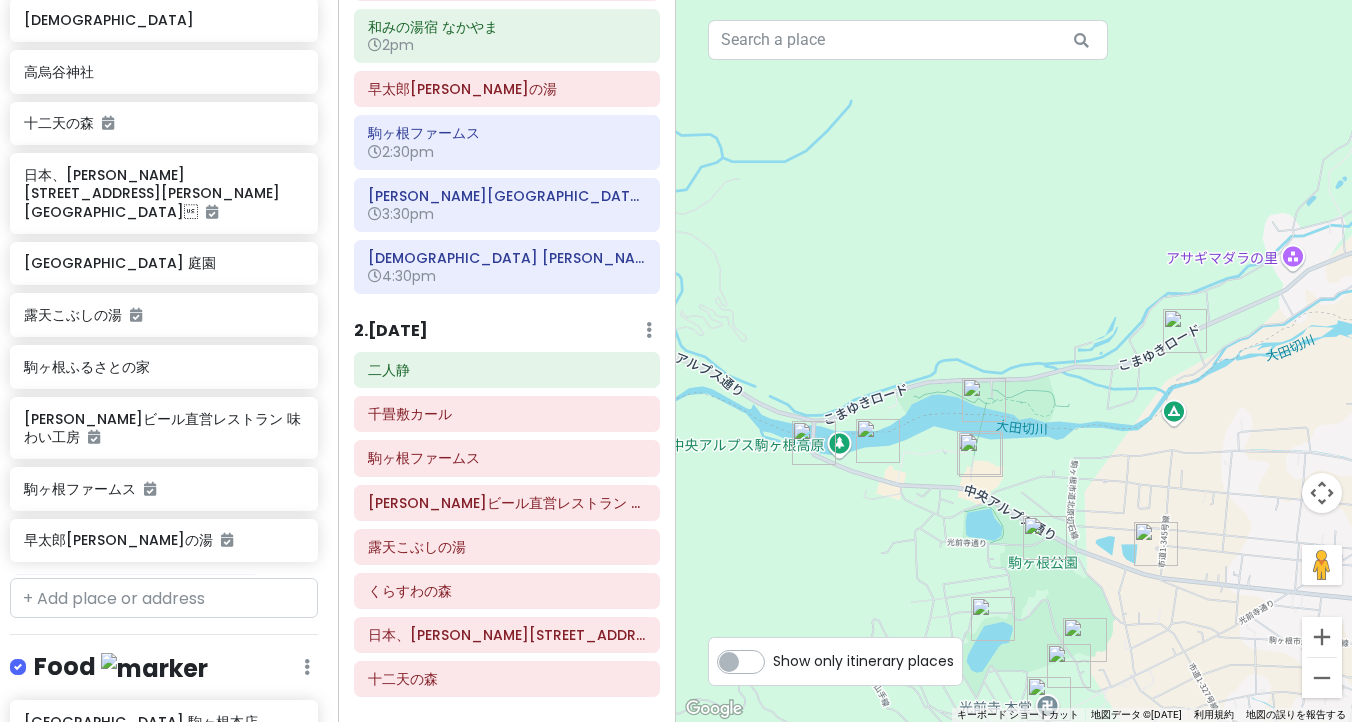 click on "矢印キーを押すと移動します。" at bounding box center (1014, 361) 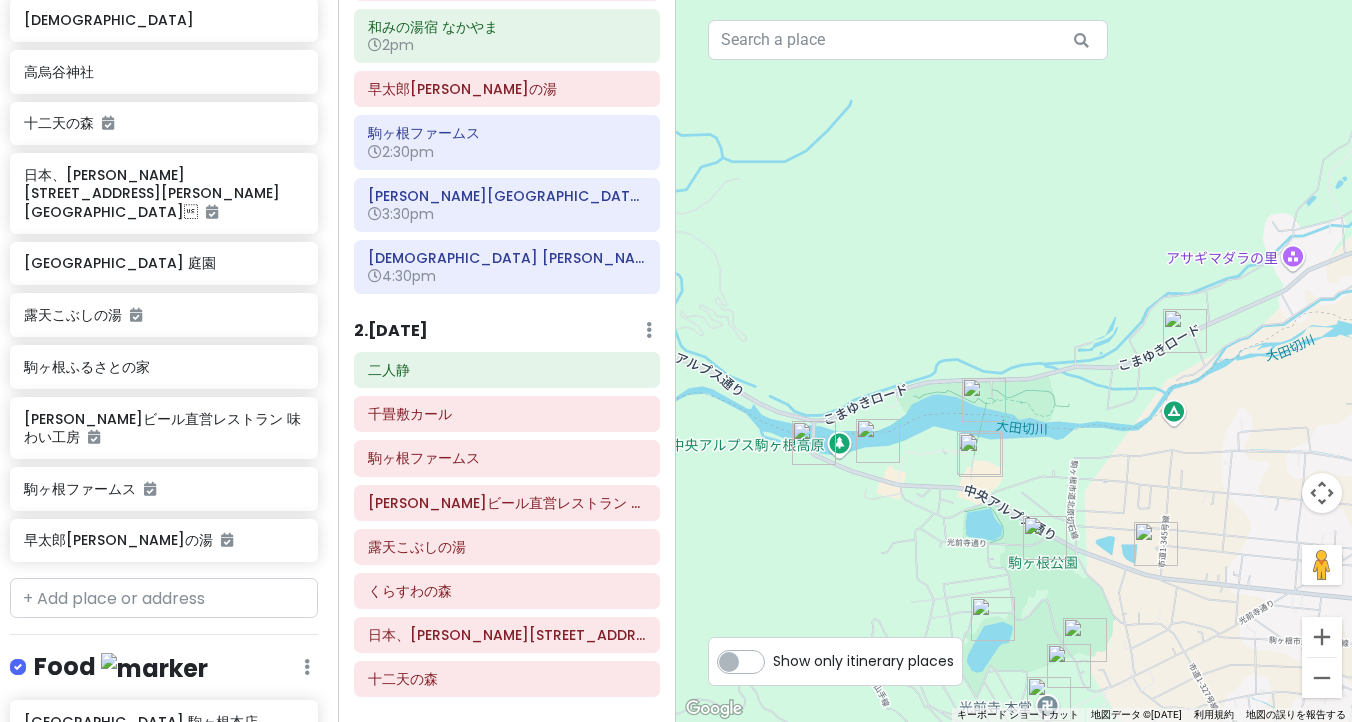 click on "矢印キーを押すと移動します。" at bounding box center (1014, 361) 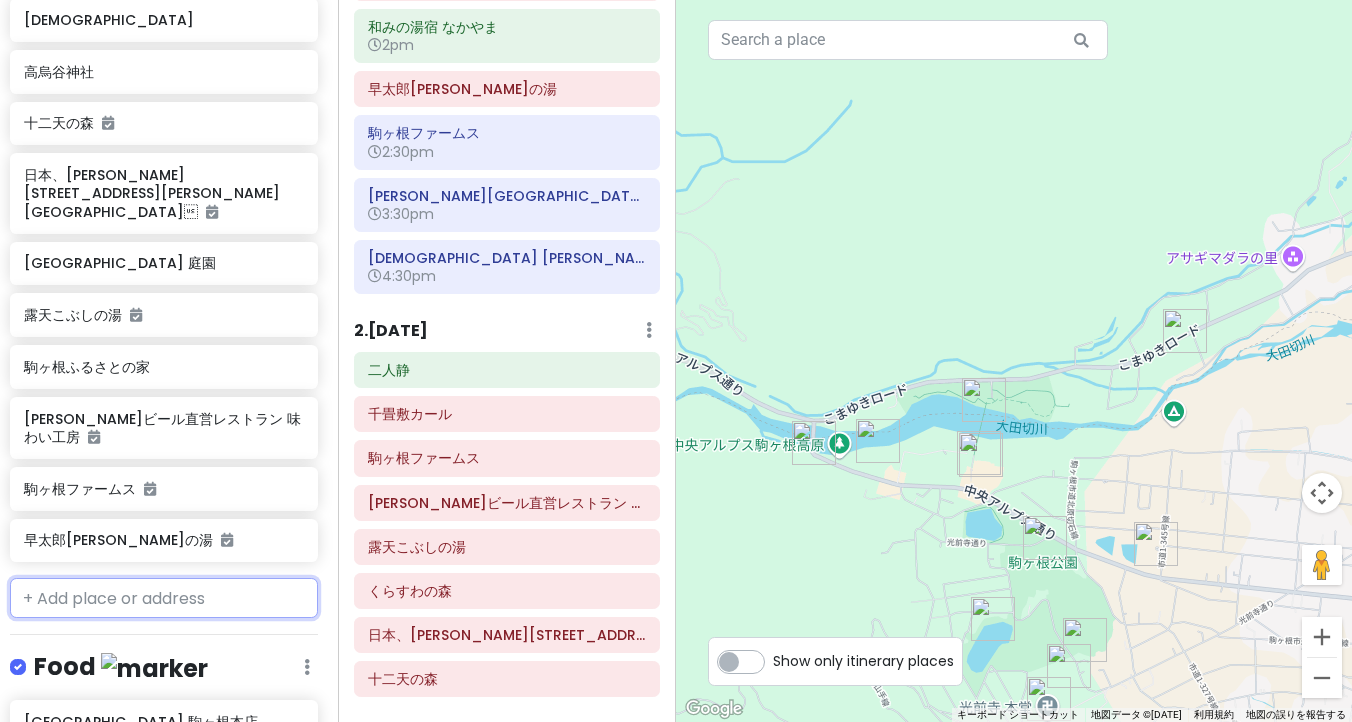 click at bounding box center (164, 598) 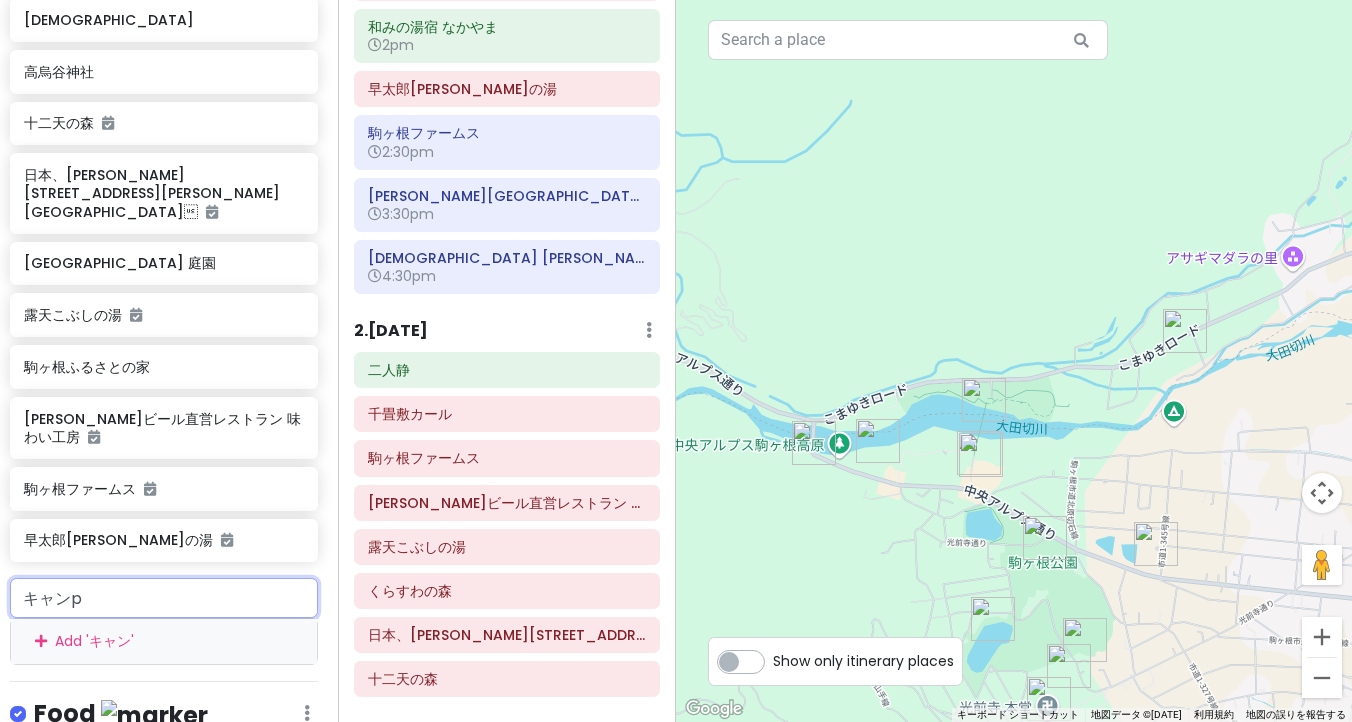 type on "キャンプ" 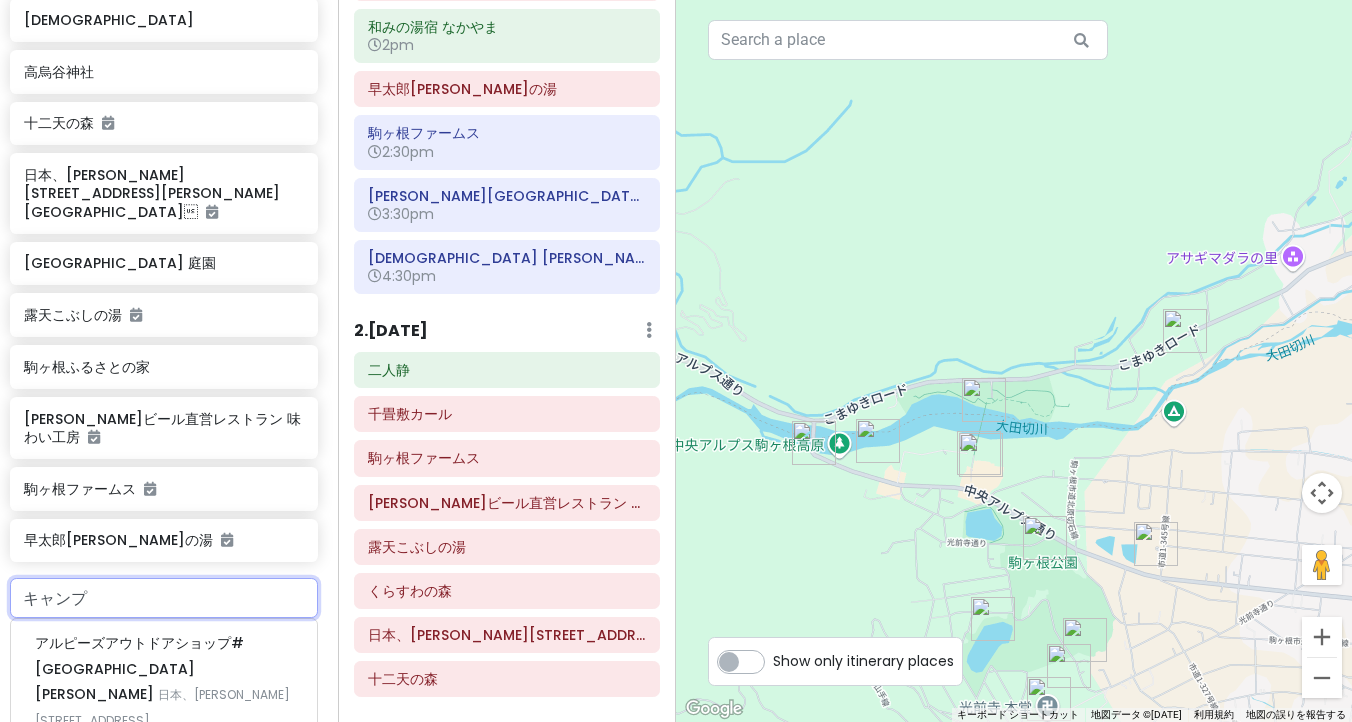 click on "キャンプ" at bounding box center (164, 598) 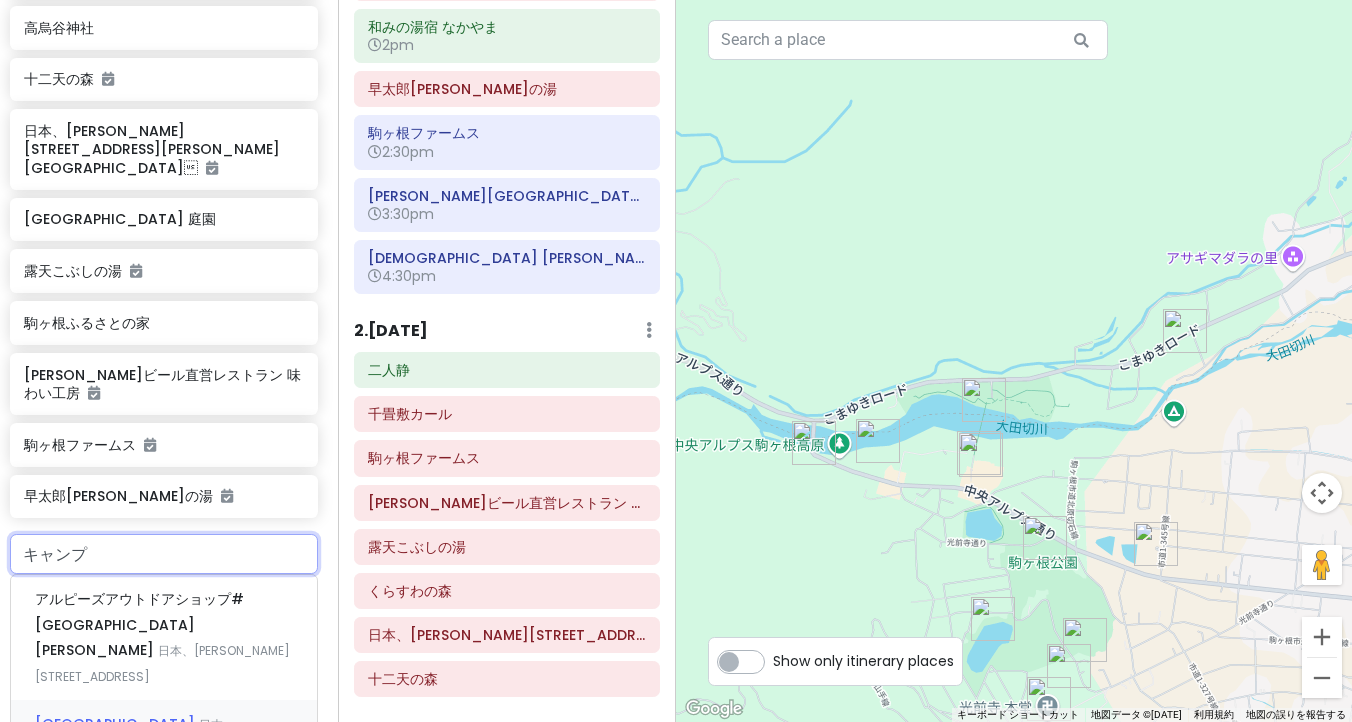 click on "[GEOGRAPHIC_DATA]" at bounding box center [139, 624] 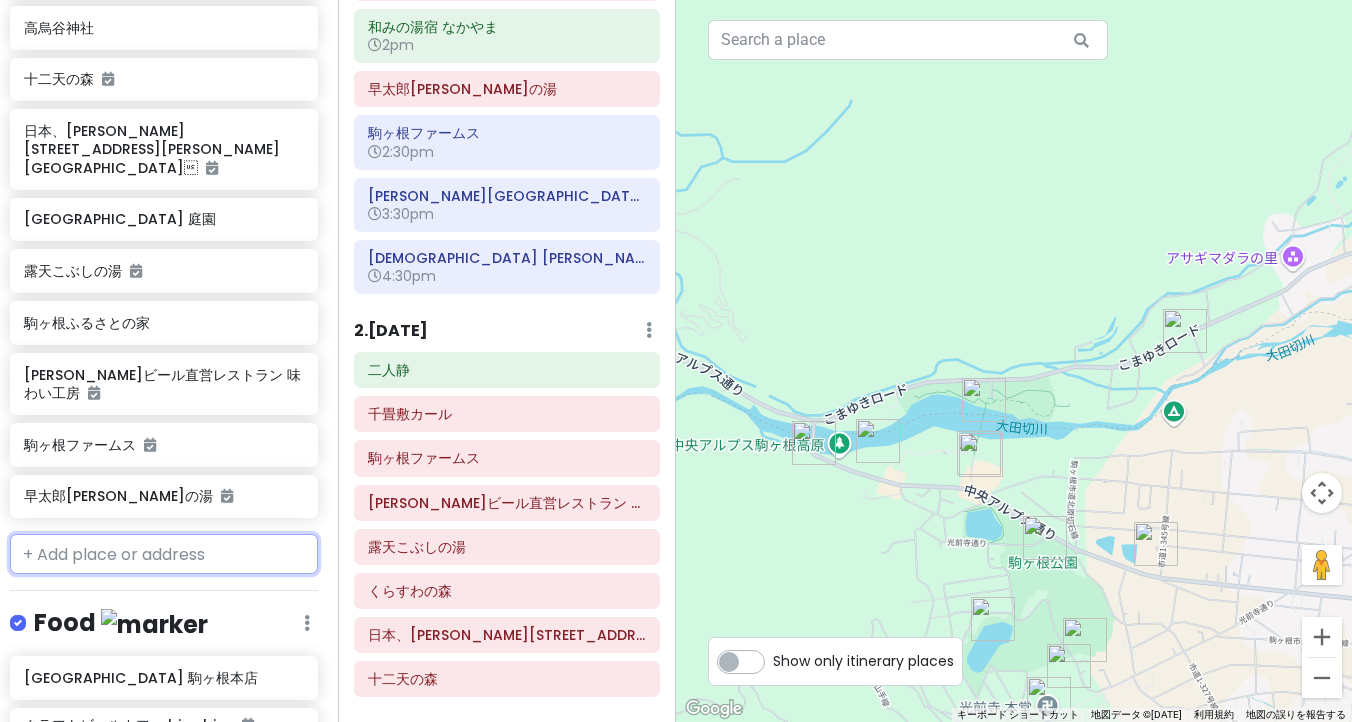 scroll, scrollTop: 958, scrollLeft: 5, axis: both 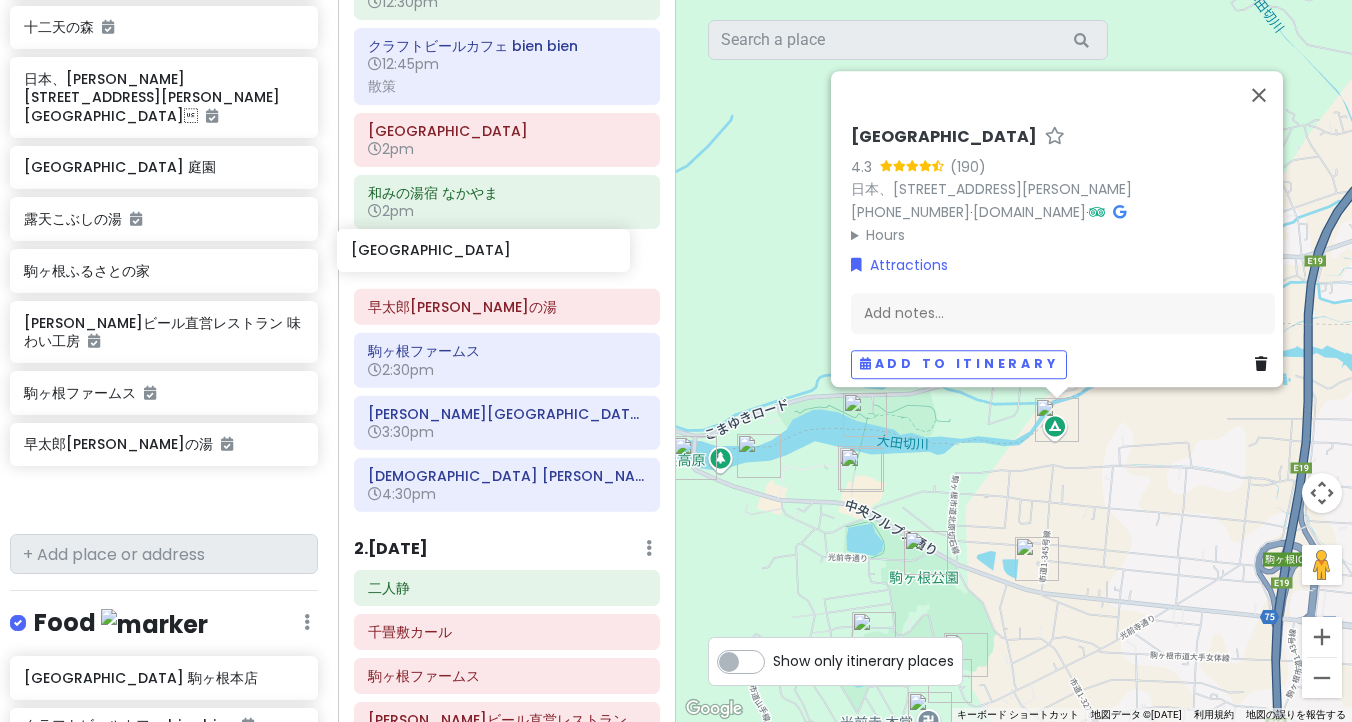 drag, startPoint x: 195, startPoint y: 436, endPoint x: 522, endPoint y: 252, distance: 375.2133 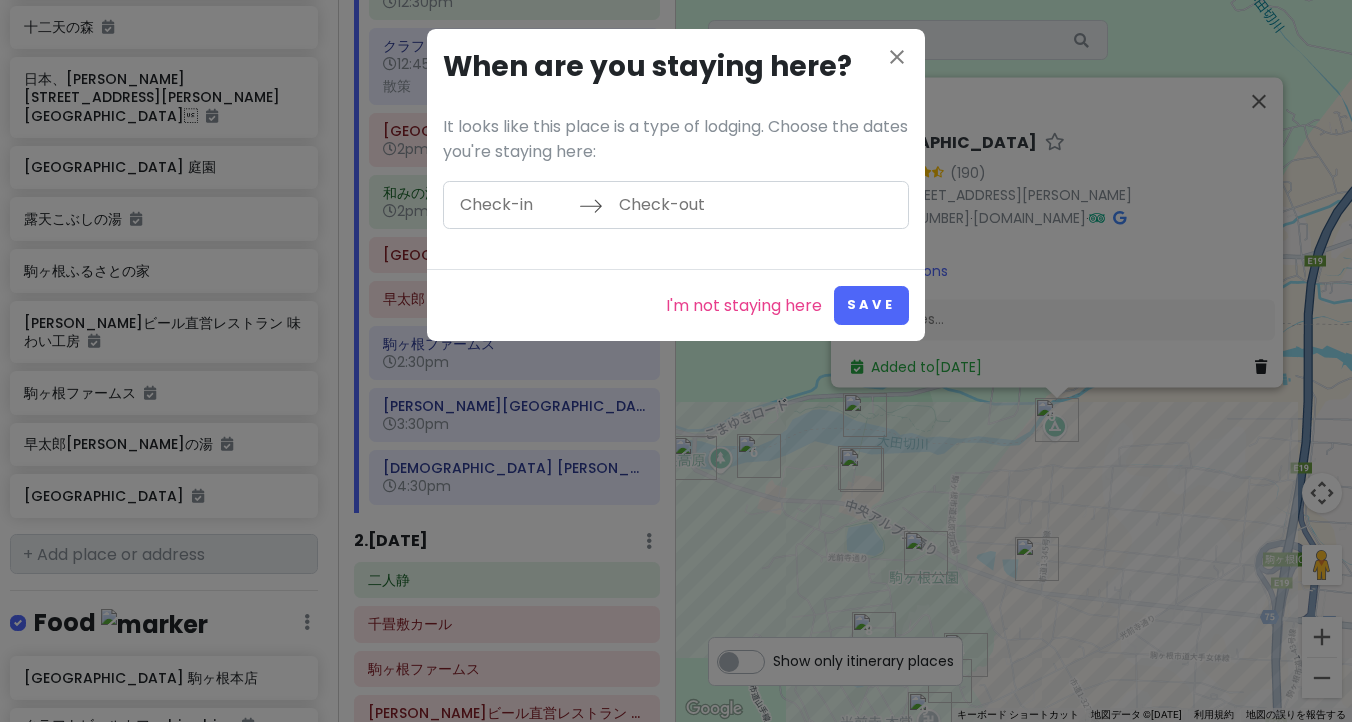 scroll, scrollTop: 907, scrollLeft: 5, axis: both 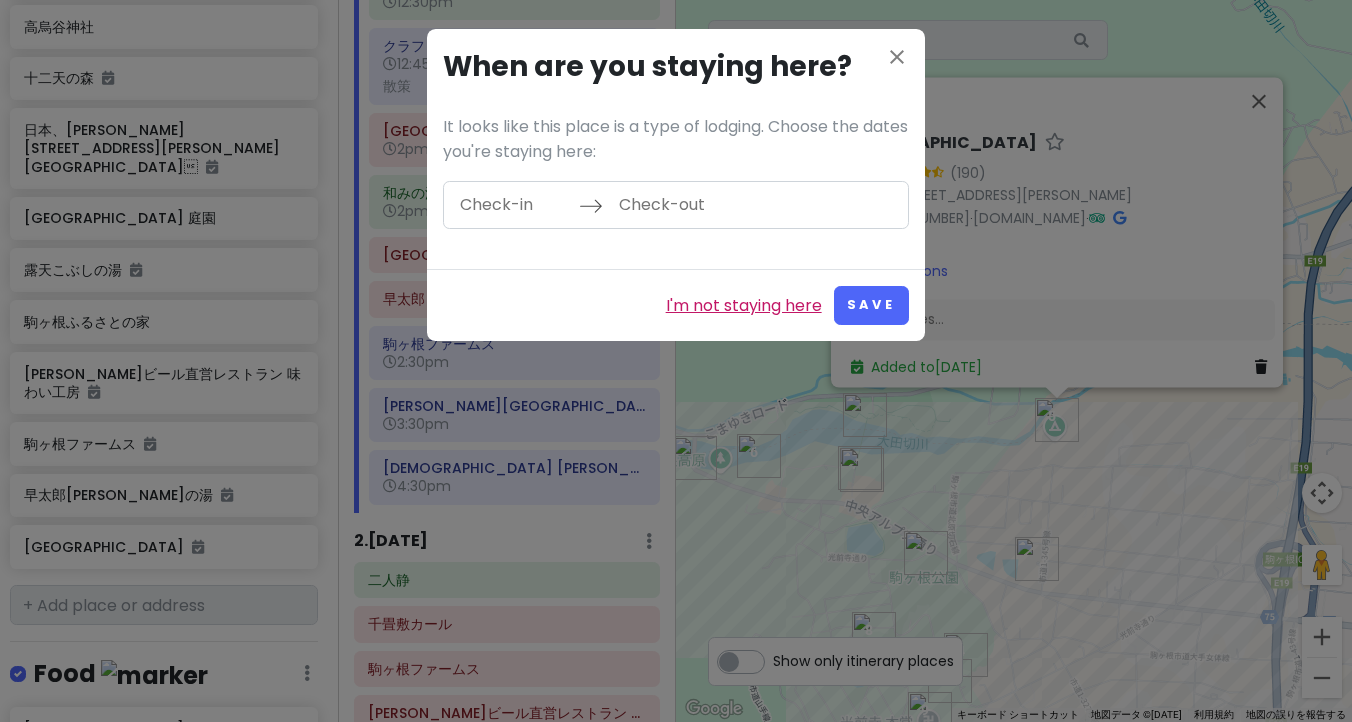 click on "I'm not staying here" at bounding box center (744, 306) 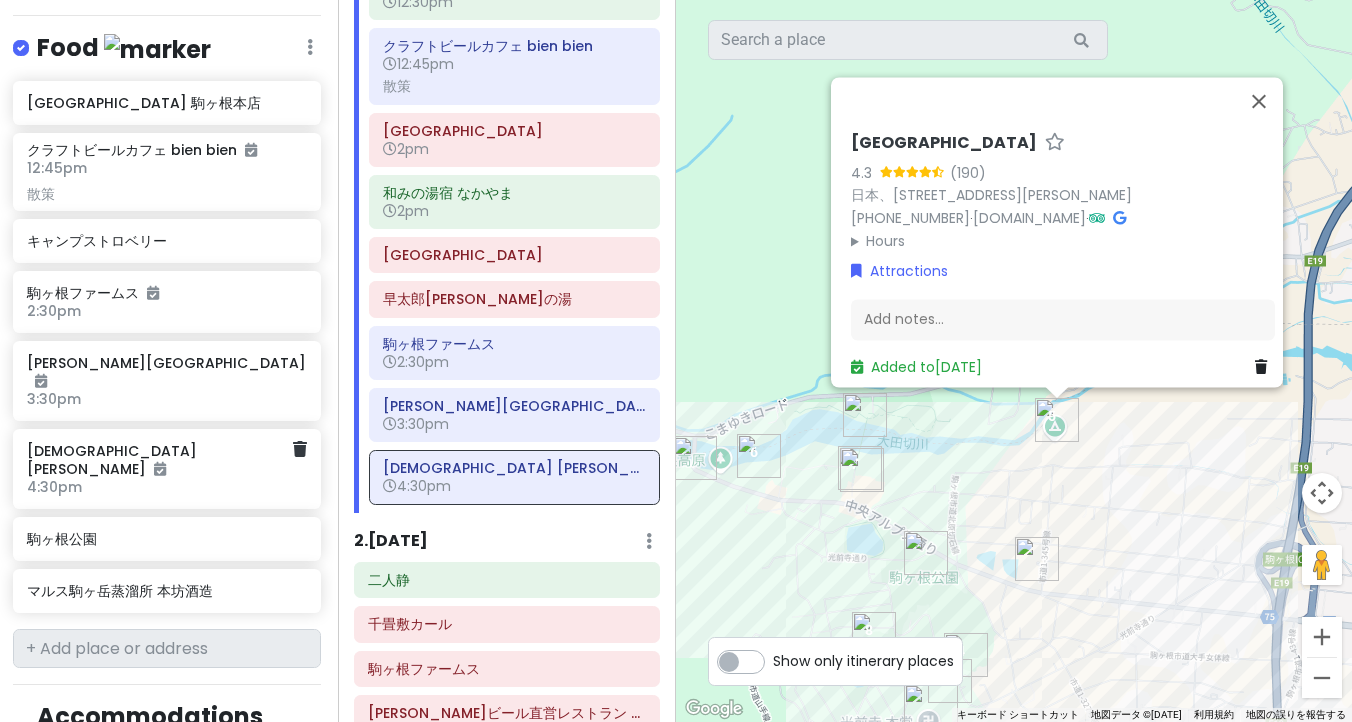 scroll, scrollTop: 1545, scrollLeft: 2, axis: both 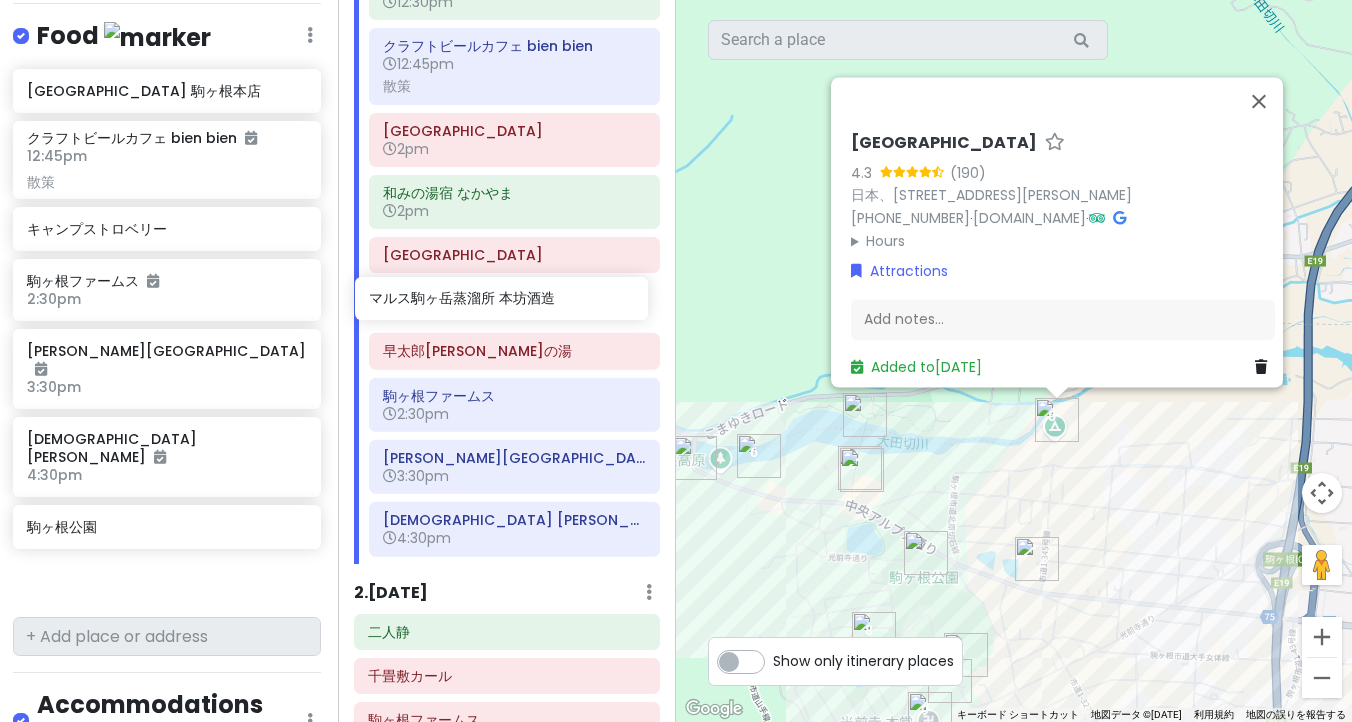 drag, startPoint x: 157, startPoint y: 470, endPoint x: 499, endPoint y: 289, distance: 386.94315 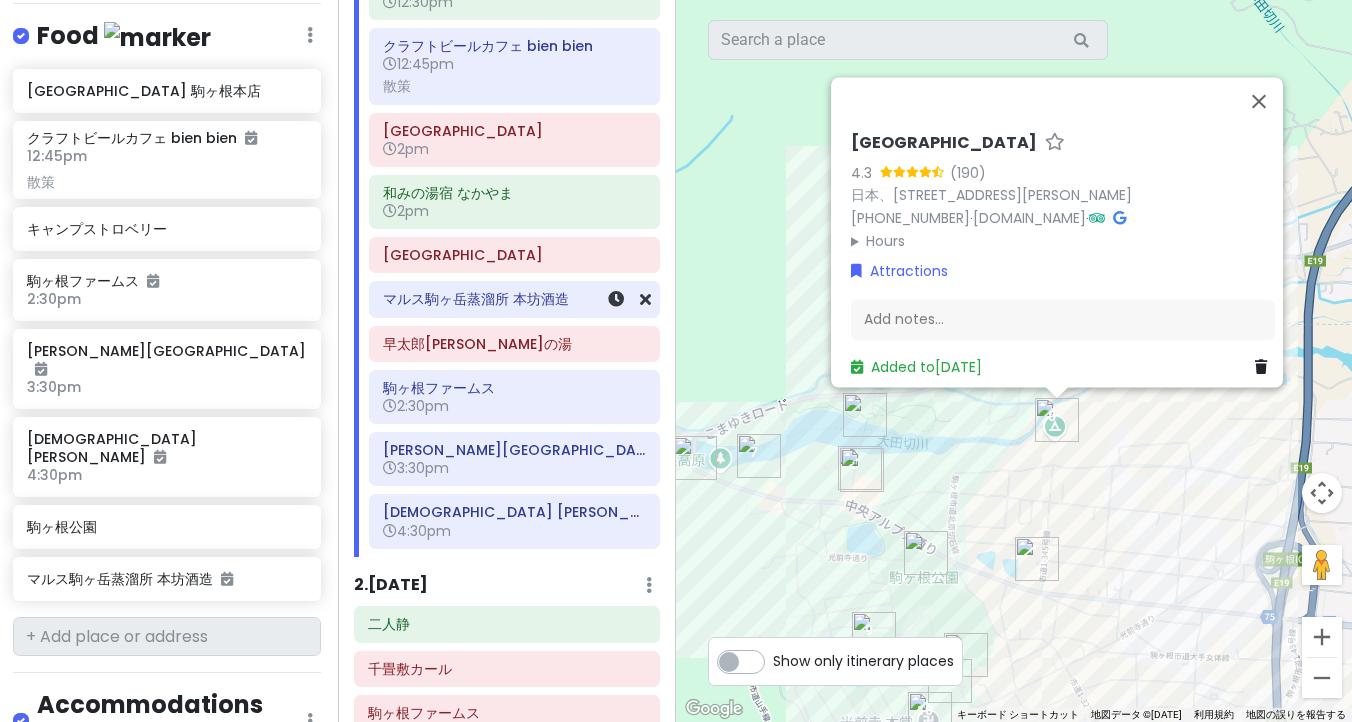 scroll, scrollTop: 1493, scrollLeft: 2, axis: both 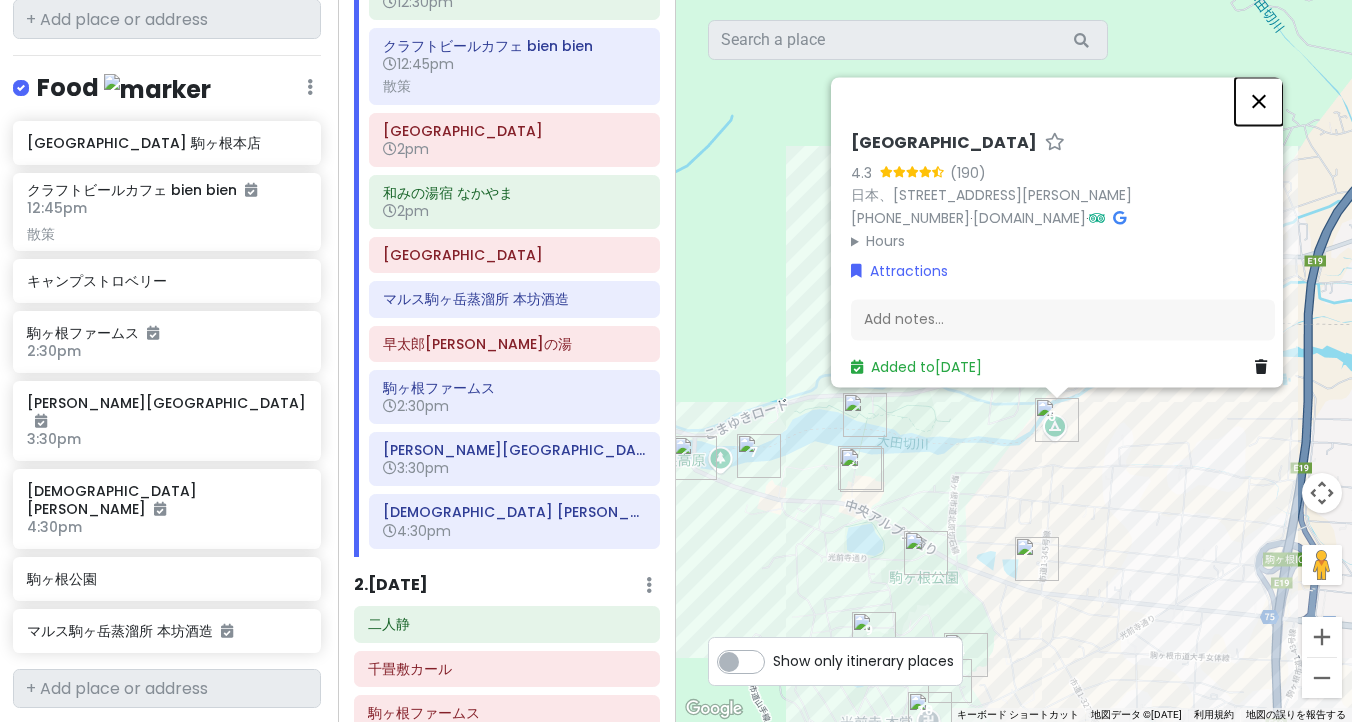 click at bounding box center (1259, 101) 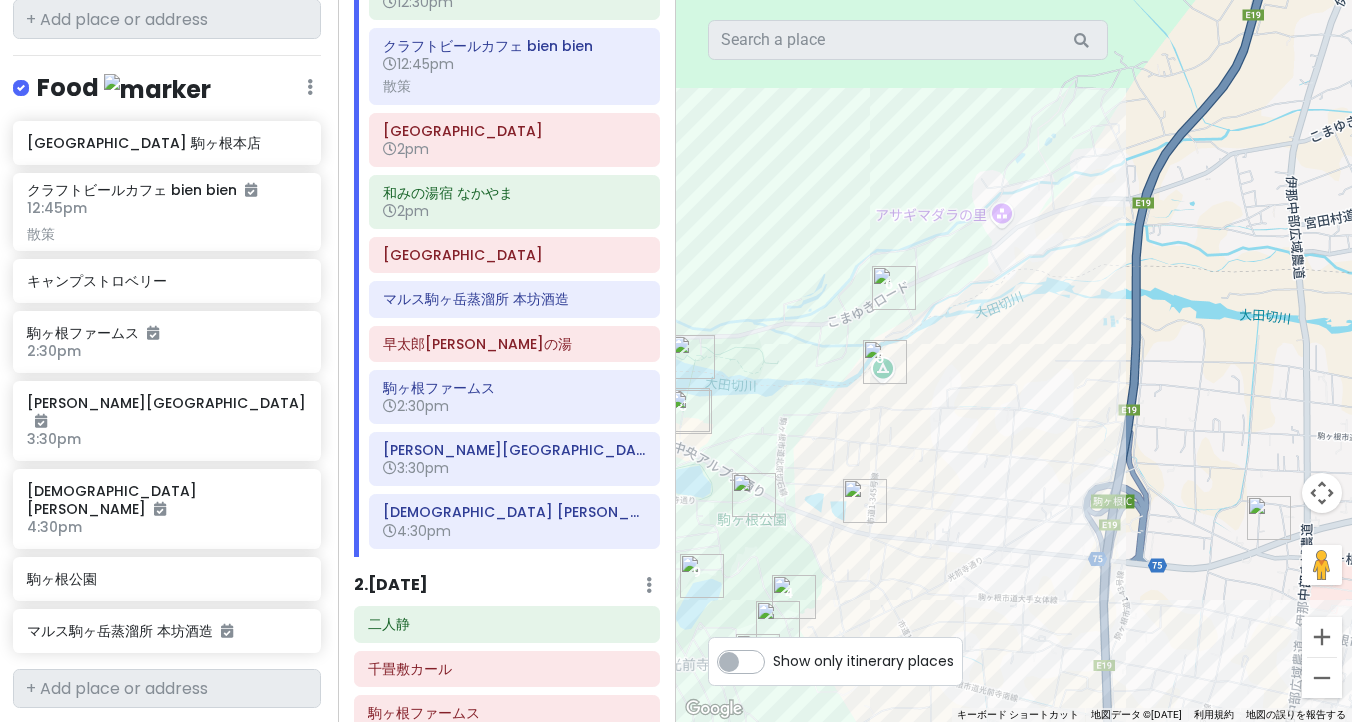 drag, startPoint x: 1015, startPoint y: 250, endPoint x: 836, endPoint y: 192, distance: 188.16217 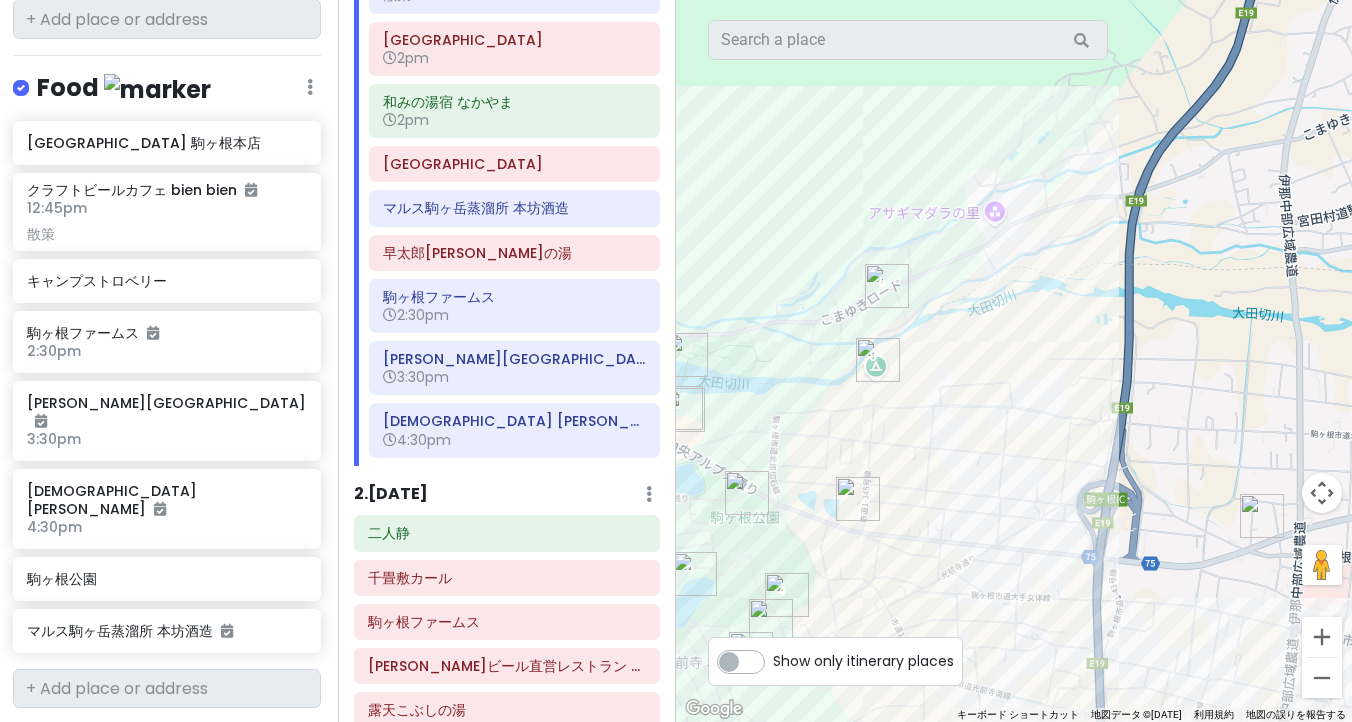 scroll, scrollTop: 295, scrollLeft: 0, axis: vertical 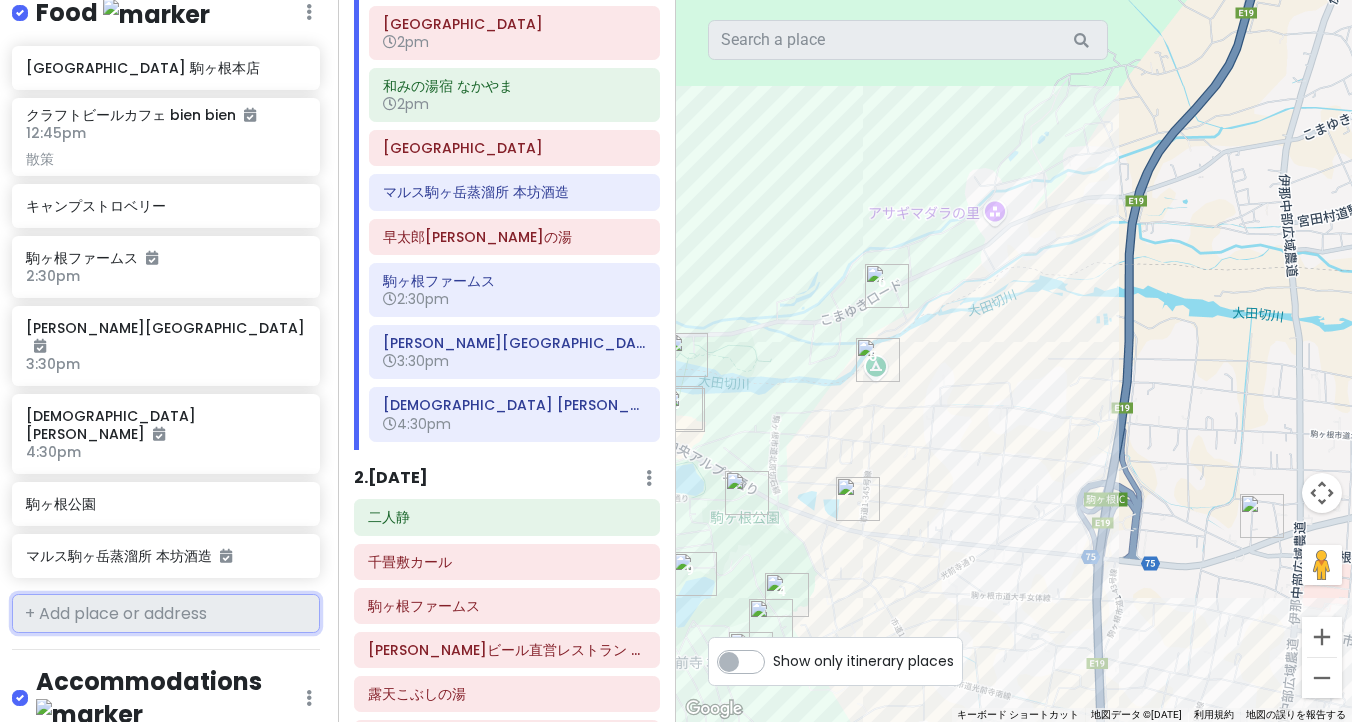 click at bounding box center (166, 614) 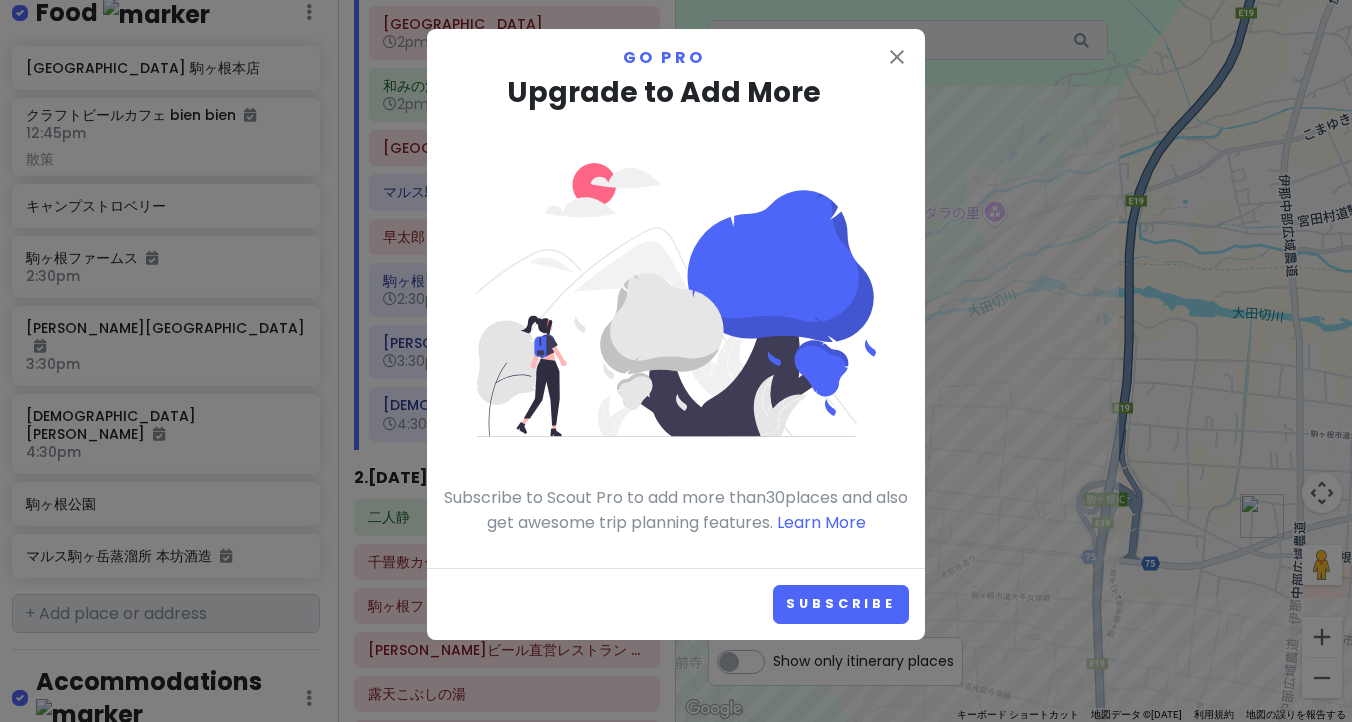 click on "close Go Pro Upgrade to Add More Subscribe to Scout Pro to add more than  30  places and also get awesome trip planning features.   Learn More Subscribe" at bounding box center [676, 361] 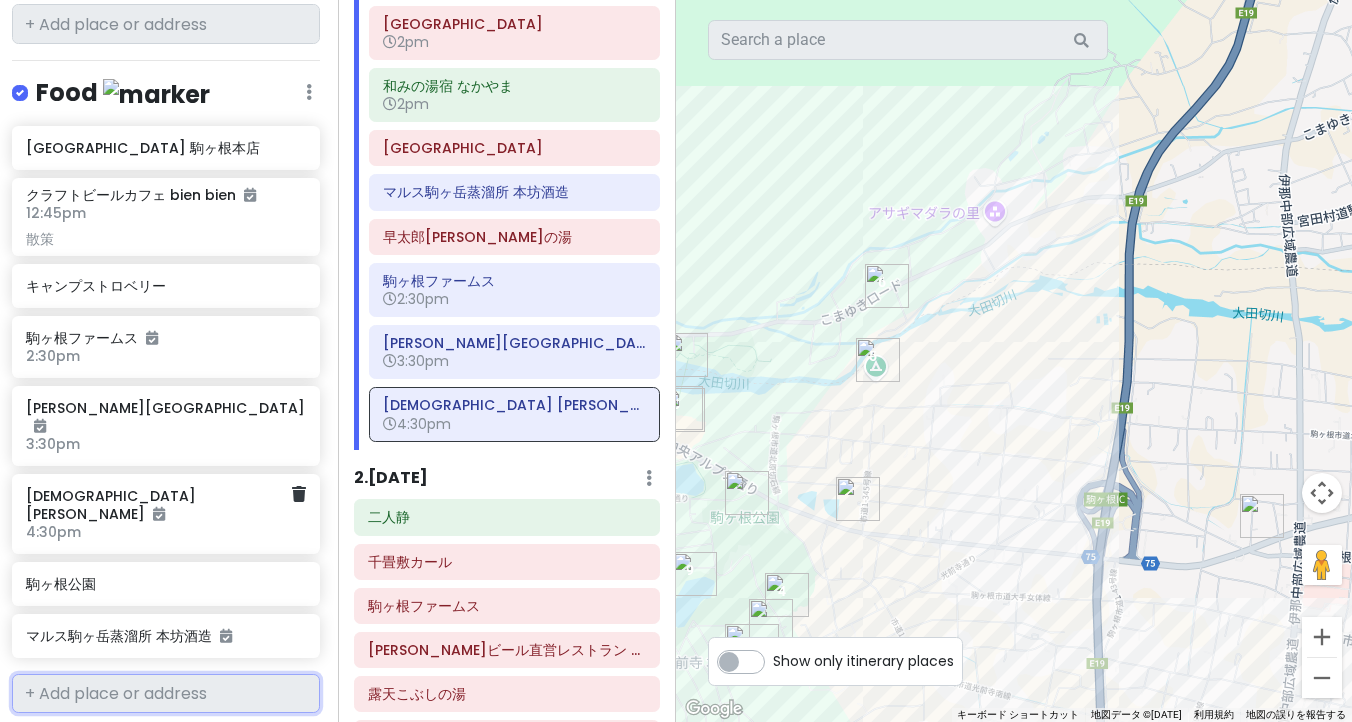 scroll, scrollTop: 1480, scrollLeft: 3, axis: both 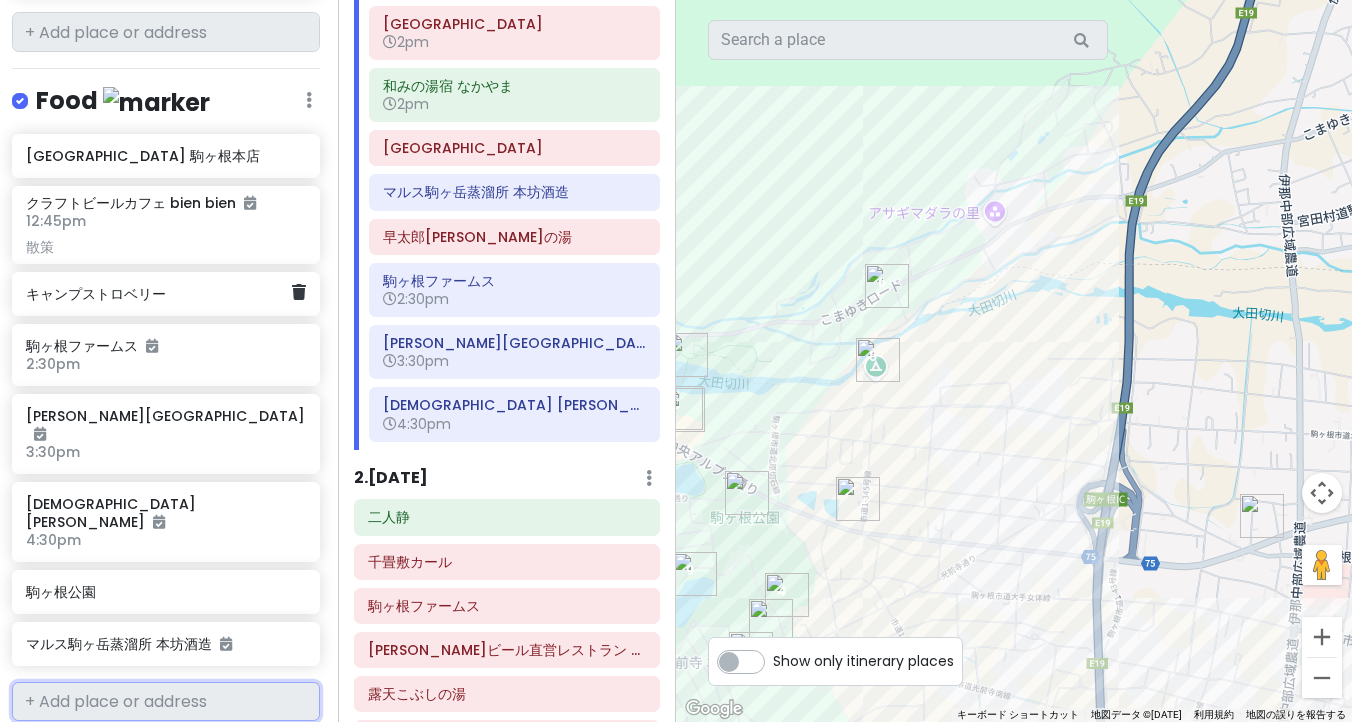 click on "キャンプストロベリー" at bounding box center [158, 294] 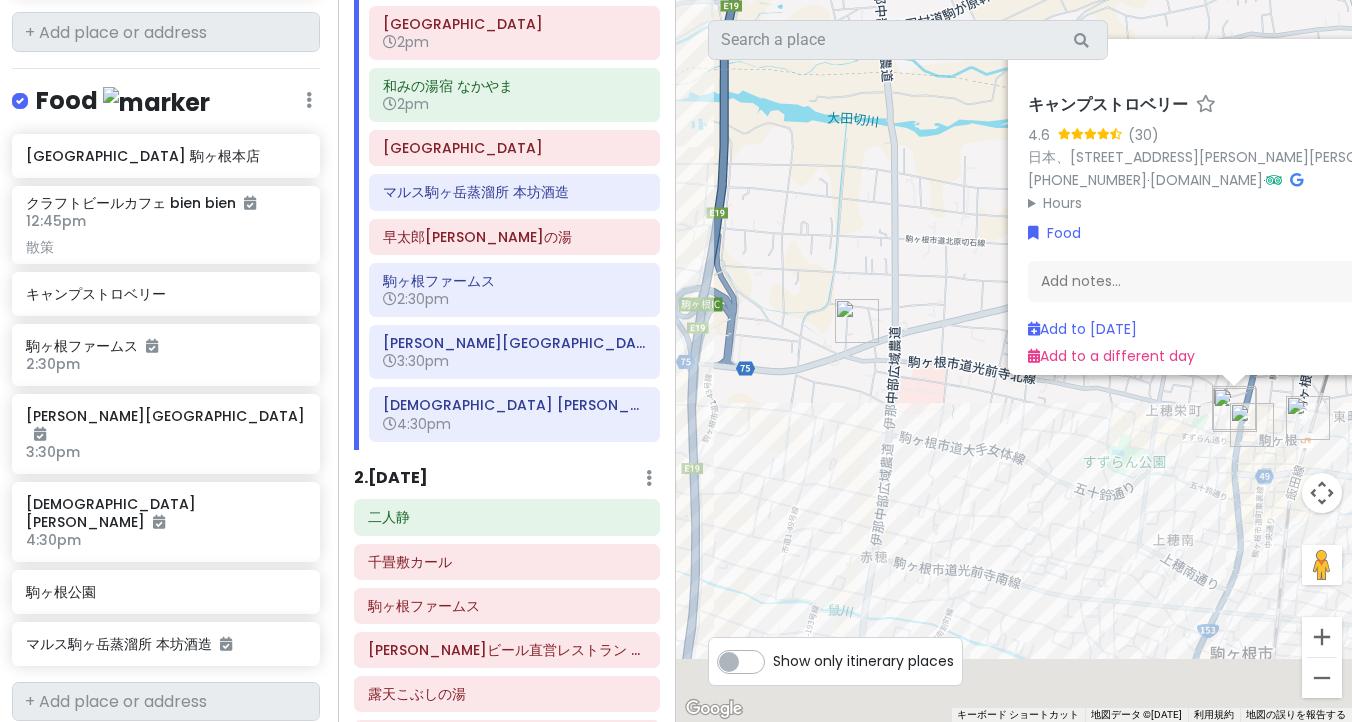 drag, startPoint x: 772, startPoint y: 528, endPoint x: 983, endPoint y: 291, distance: 317.31686 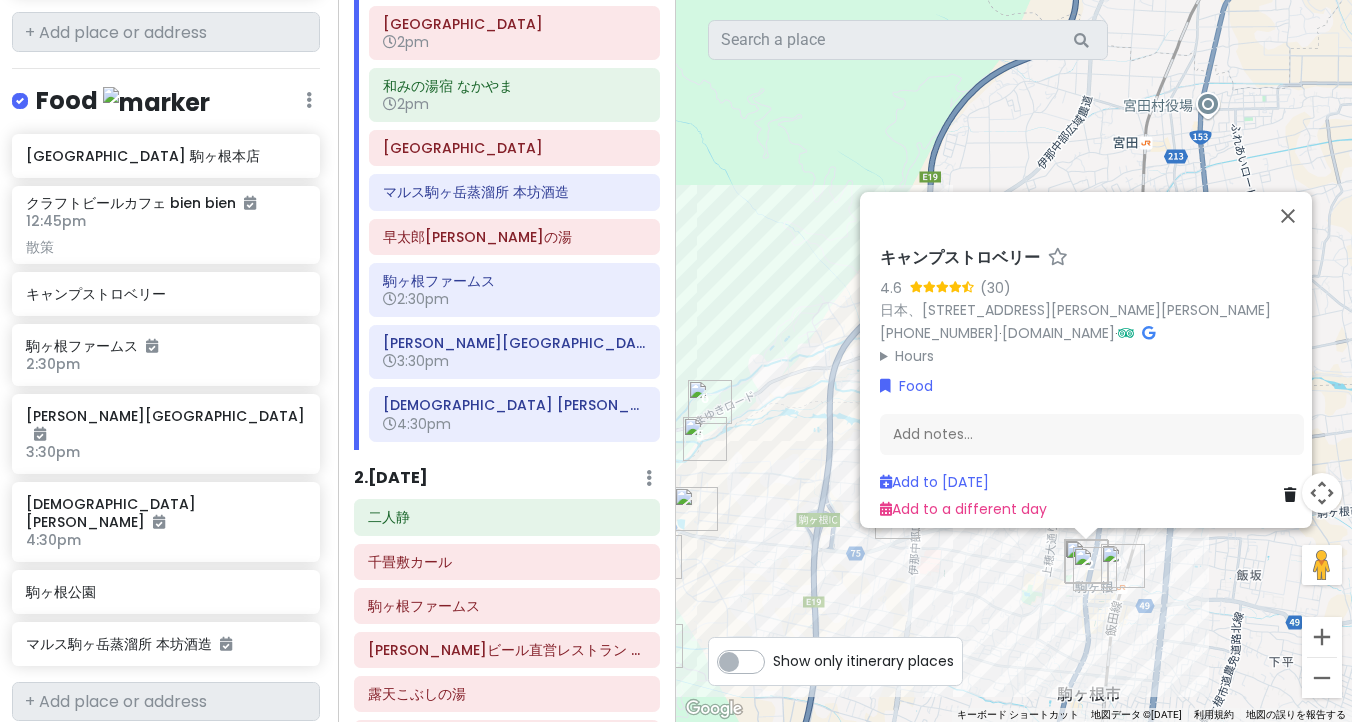 drag, startPoint x: 974, startPoint y: 325, endPoint x: 918, endPoint y: 571, distance: 252.29347 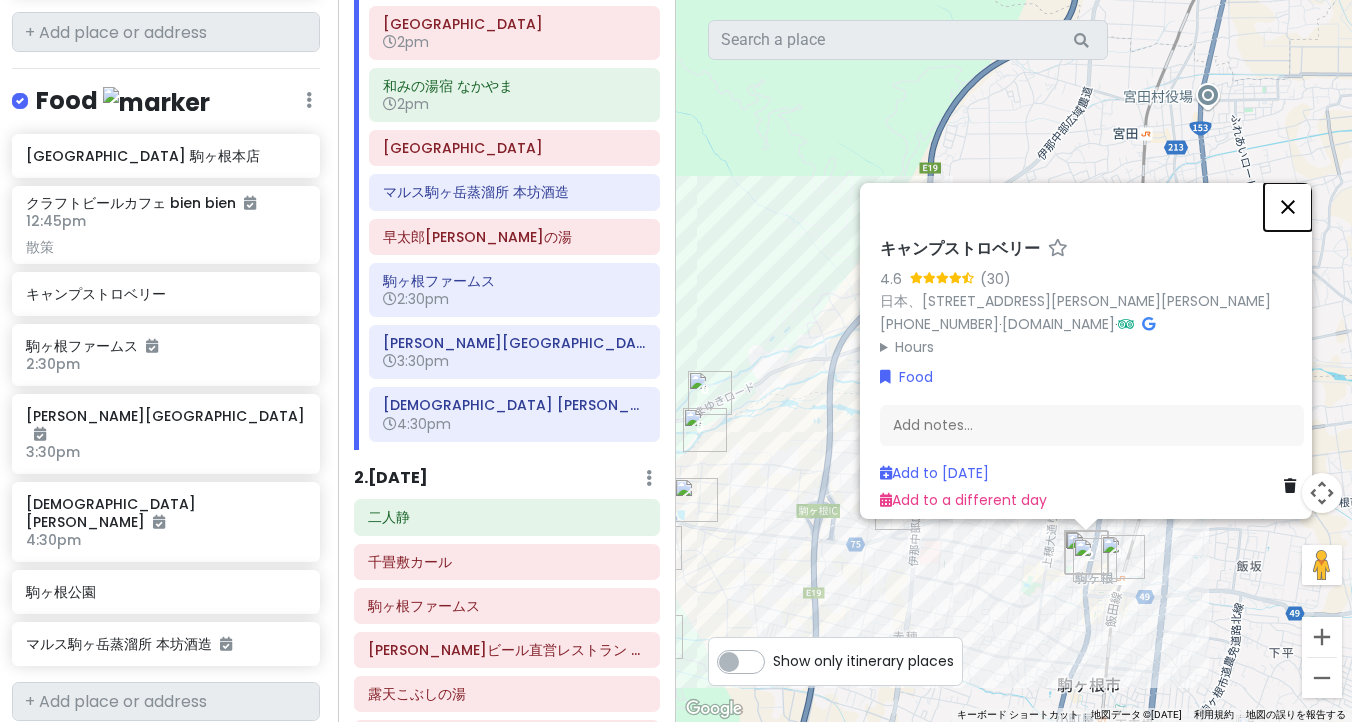 click at bounding box center (1288, 207) 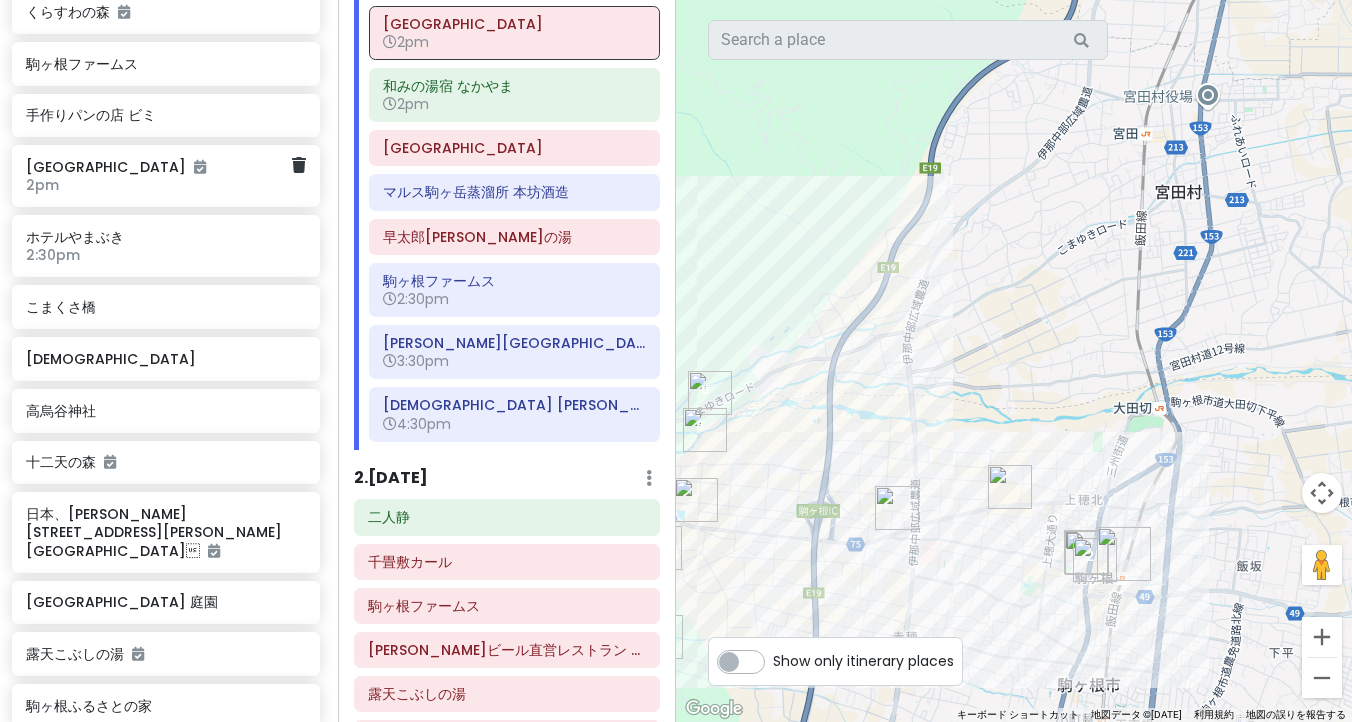 scroll, scrollTop: 566, scrollLeft: 3, axis: both 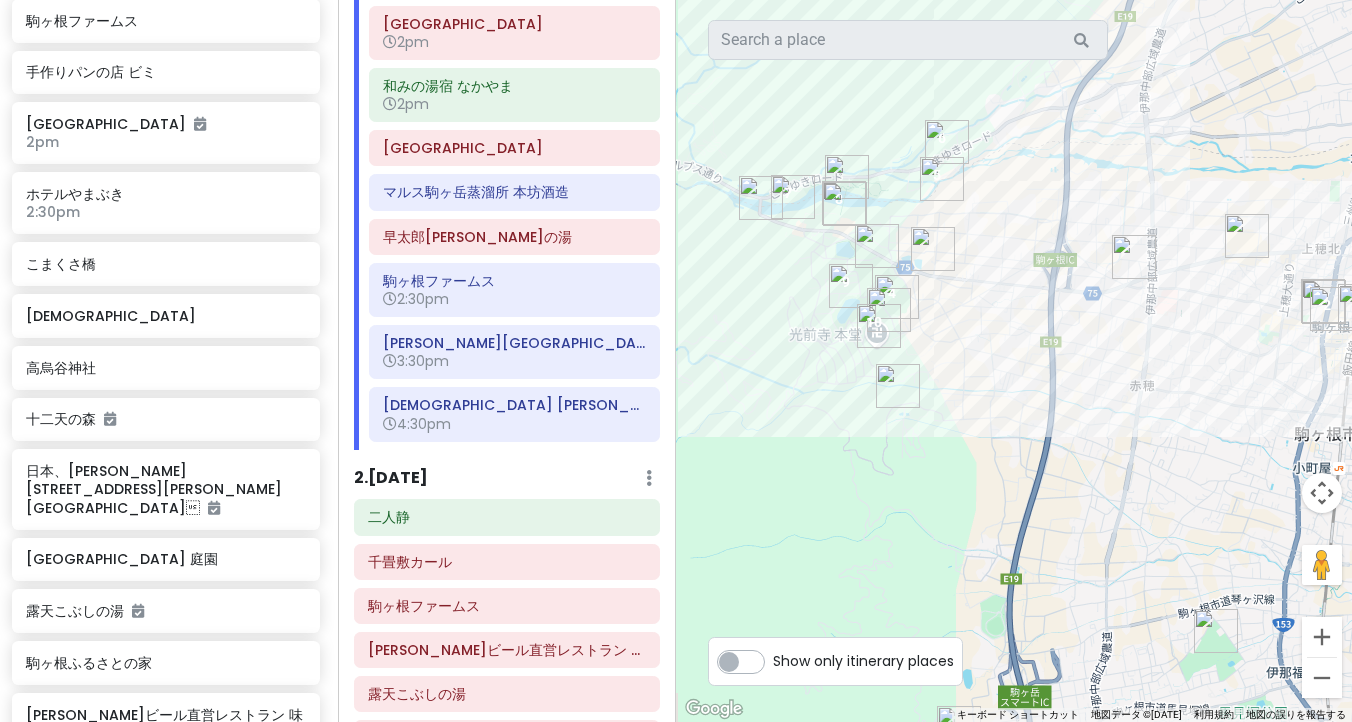 drag, startPoint x: 837, startPoint y: 438, endPoint x: 969, endPoint y: 139, distance: 326.84094 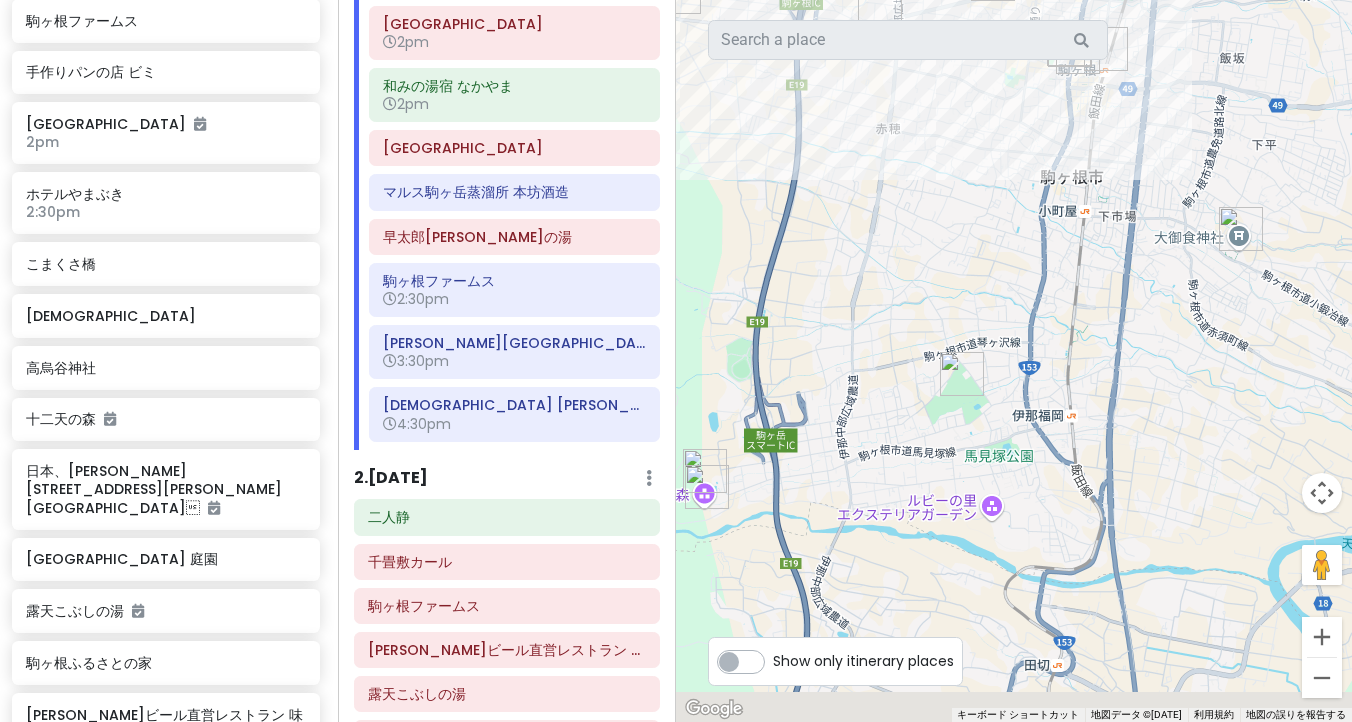 drag, startPoint x: 911, startPoint y: 338, endPoint x: 977, endPoint y: 170, distance: 180.49931 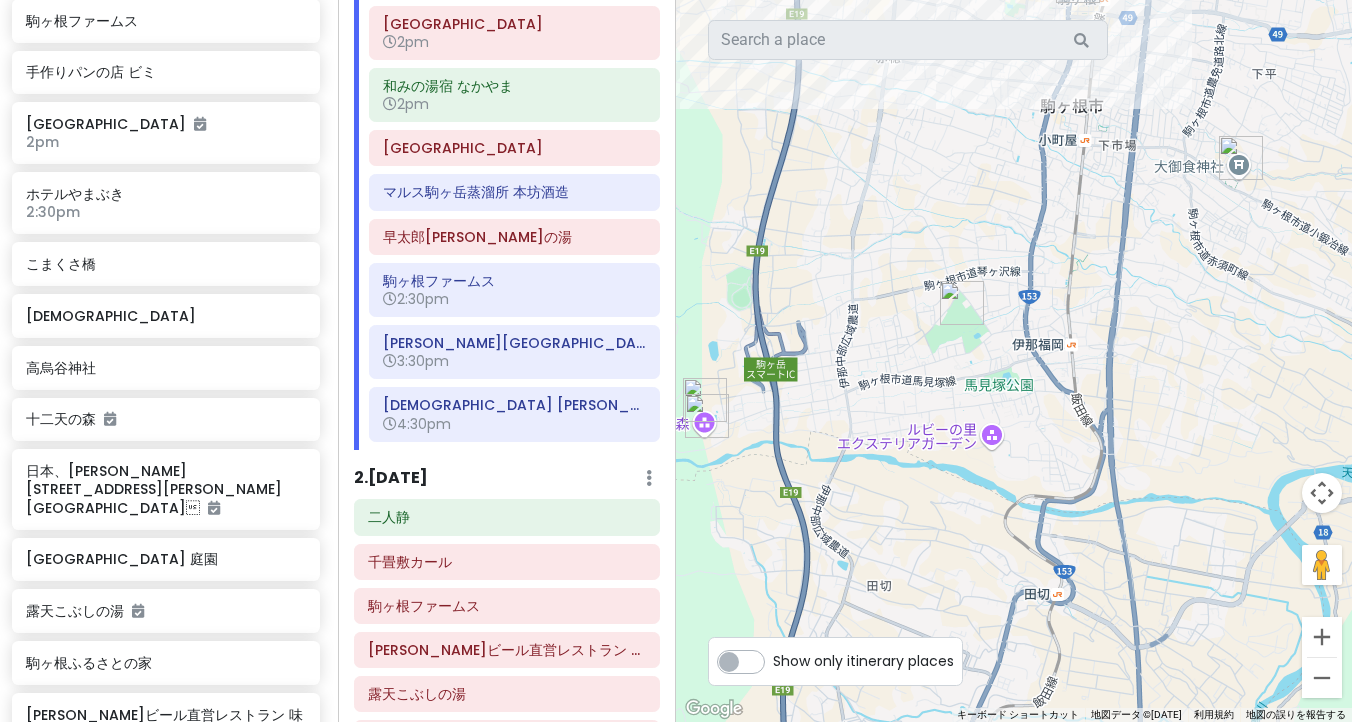click at bounding box center (962, 303) 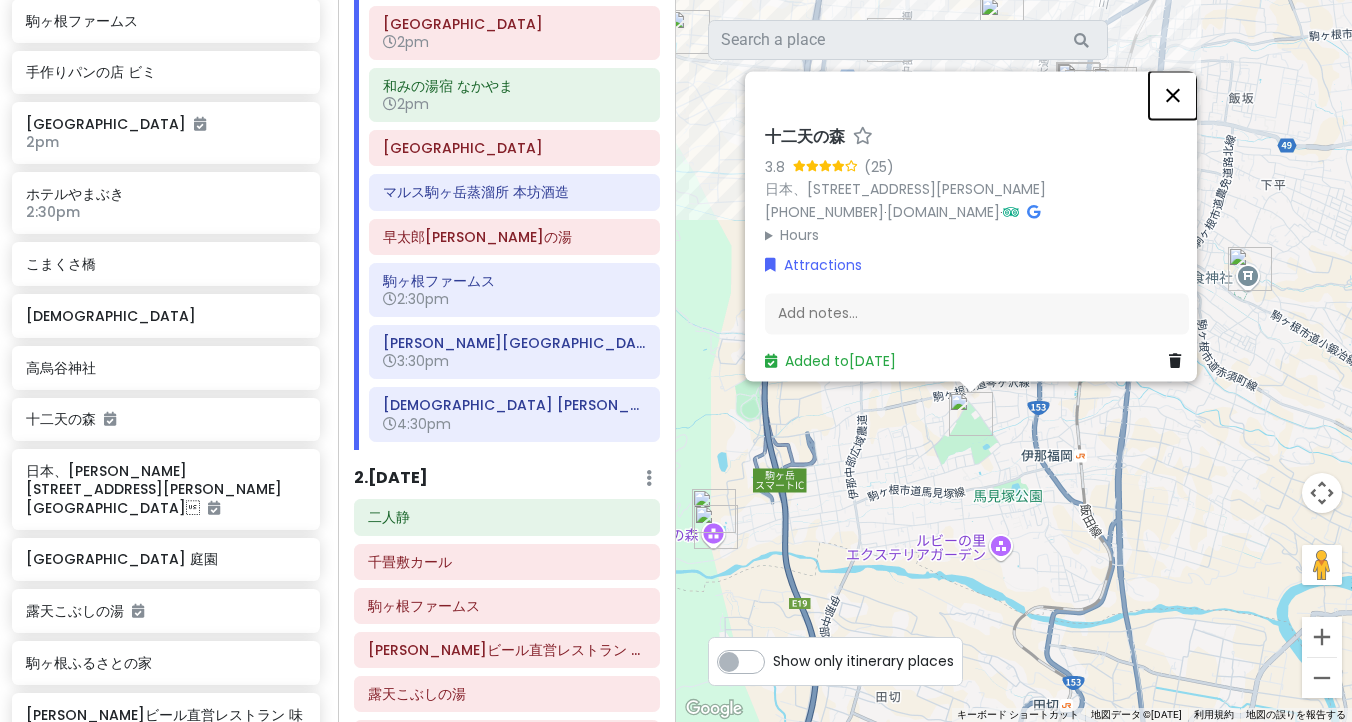 click at bounding box center (1173, 95) 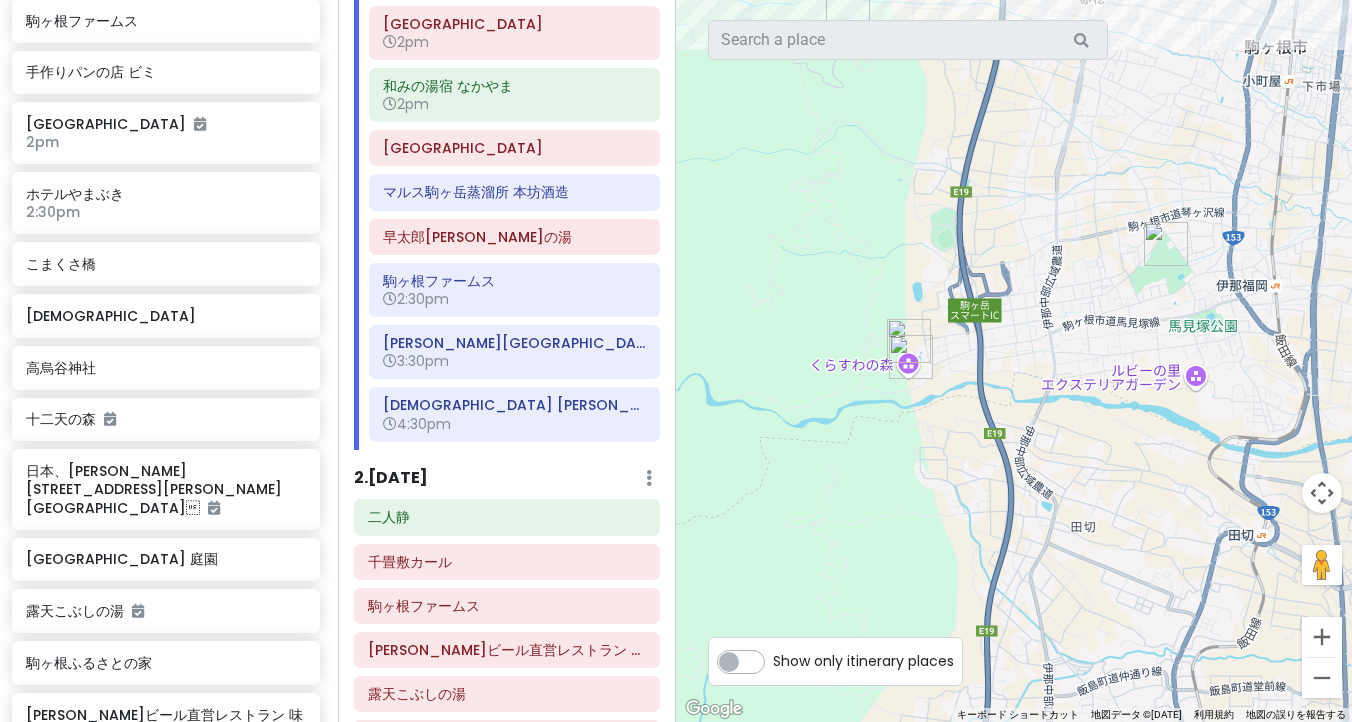drag, startPoint x: 894, startPoint y: 352, endPoint x: 1176, endPoint y: 123, distance: 363.26987 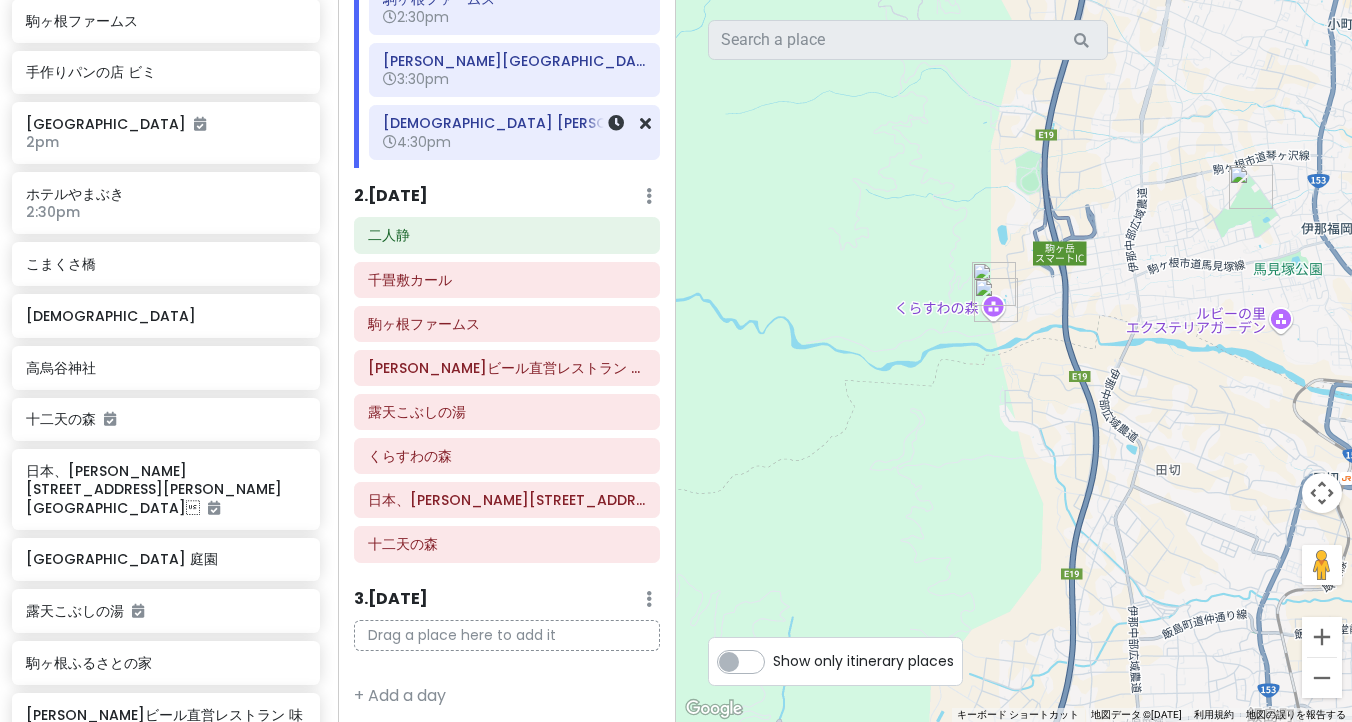 scroll, scrollTop: 588, scrollLeft: 0, axis: vertical 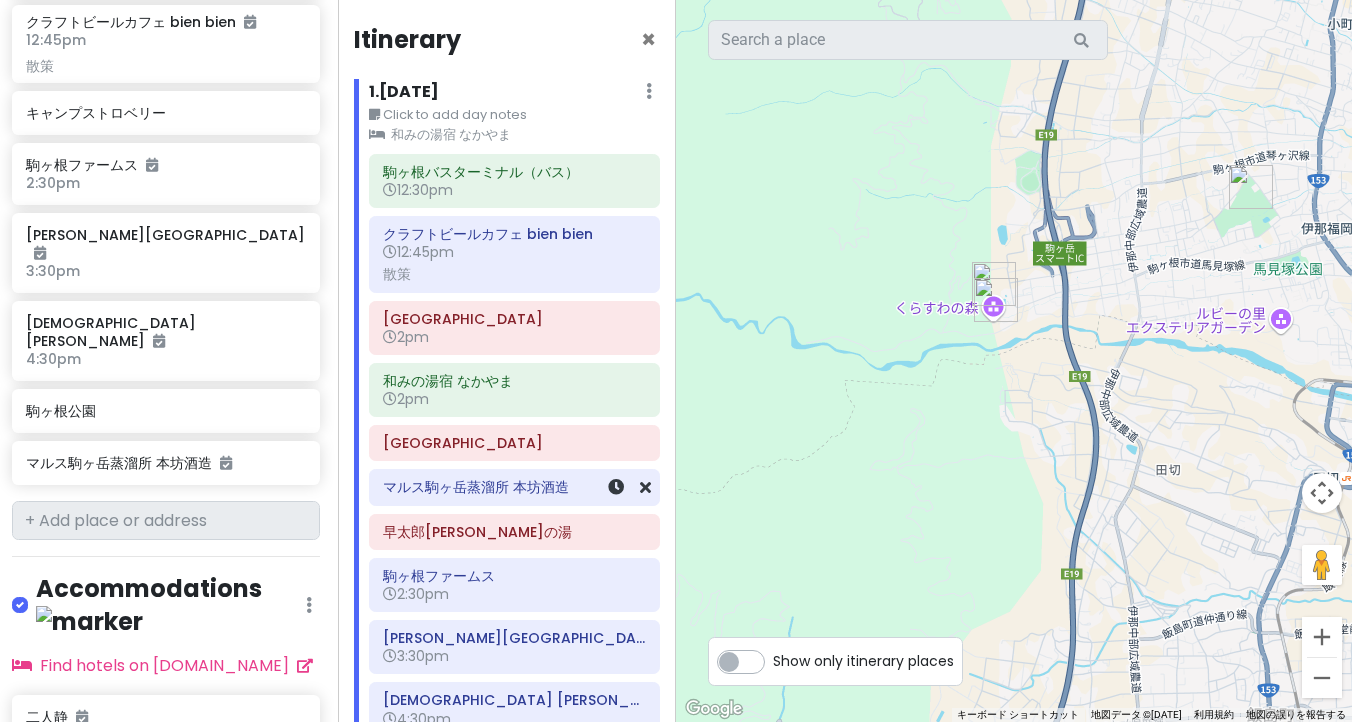 click on "マルス駒ヶ岳蒸溜所 本坊酒造" at bounding box center [514, 487] 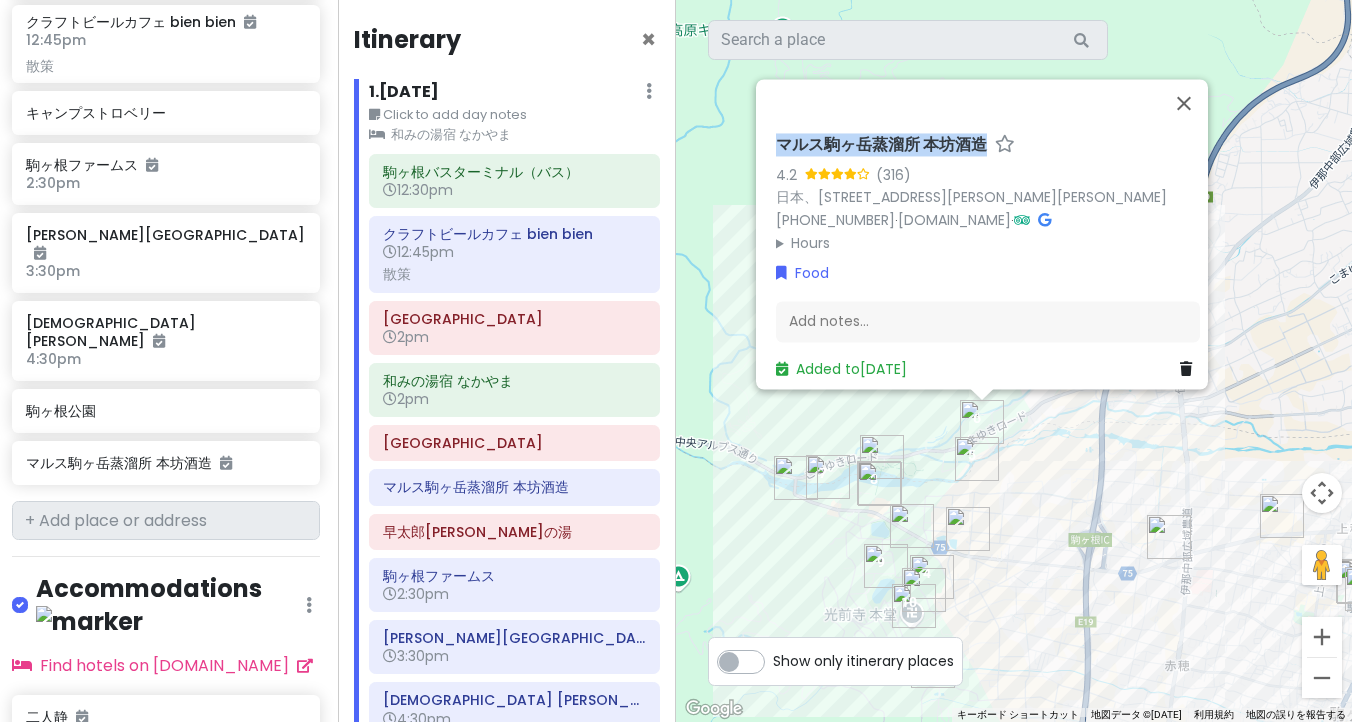 drag, startPoint x: 976, startPoint y: 133, endPoint x: 766, endPoint y: 132, distance: 210.00238 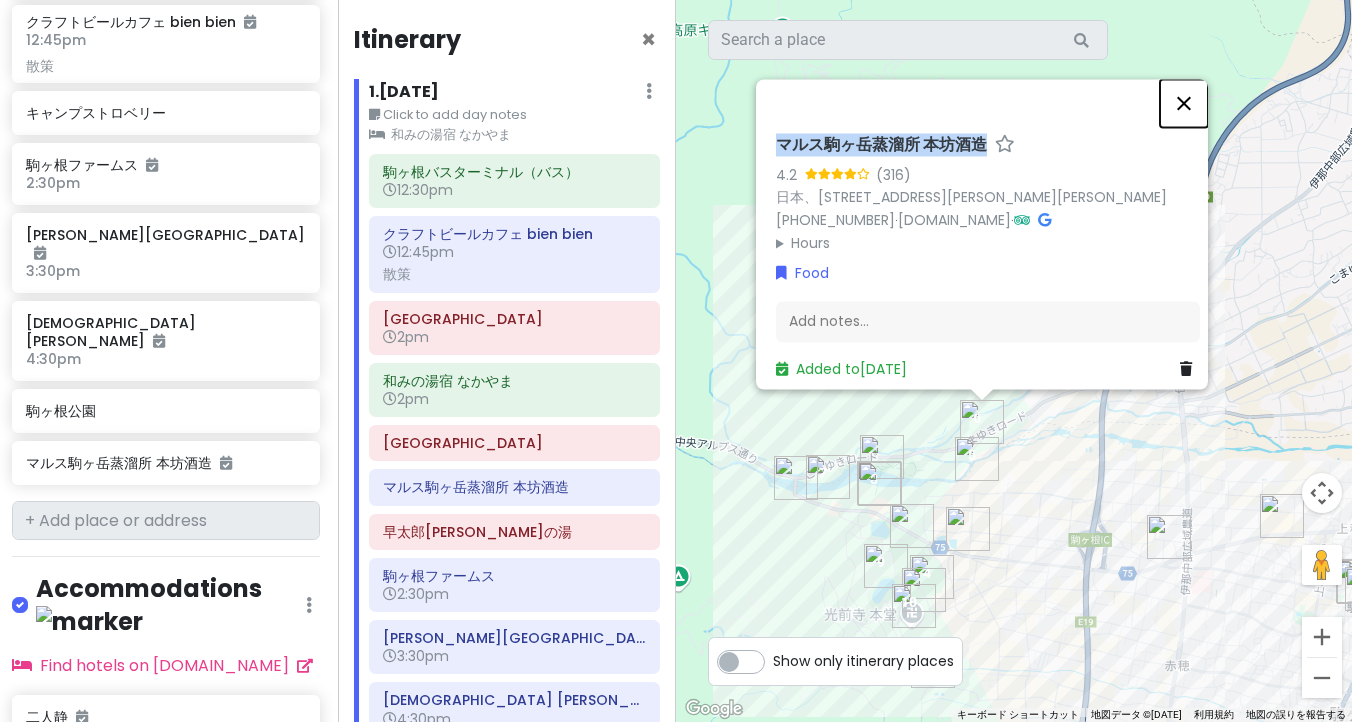 click at bounding box center [1184, 103] 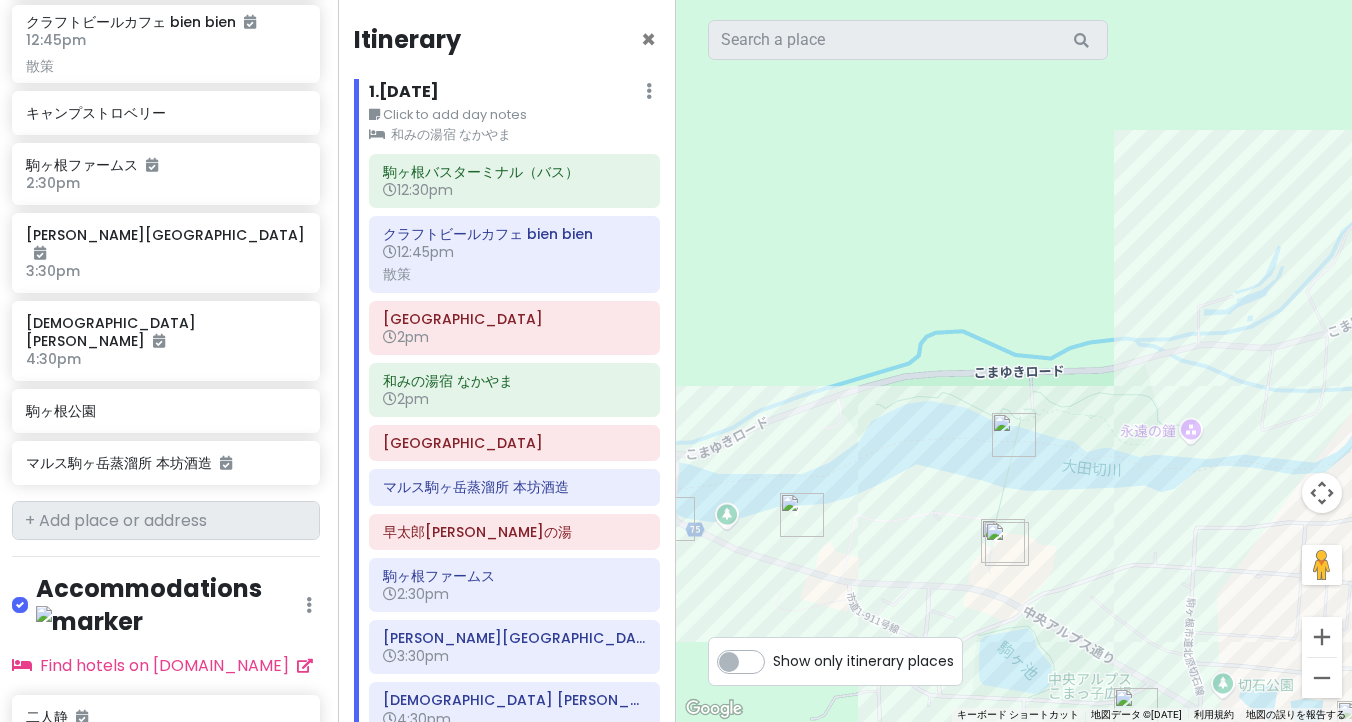 drag, startPoint x: 808, startPoint y: 510, endPoint x: 1015, endPoint y: 296, distance: 297.7331 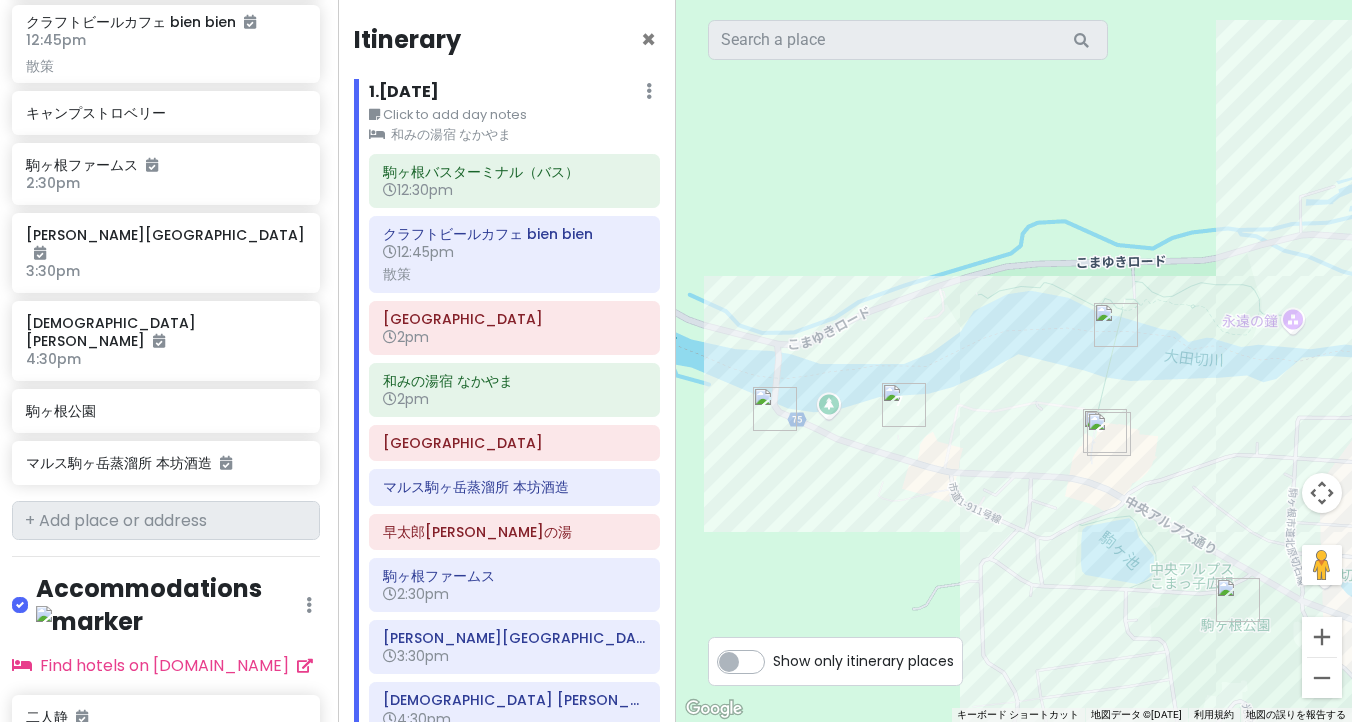 click at bounding box center (904, 405) 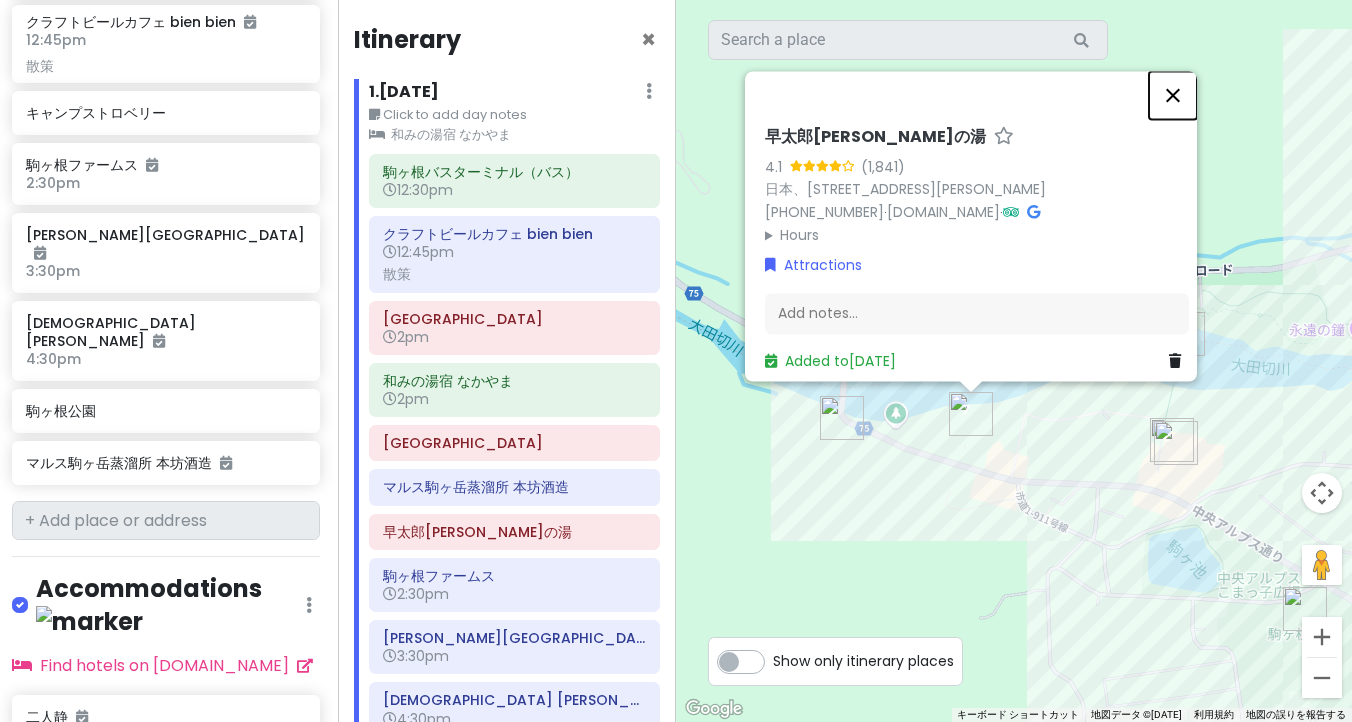 click at bounding box center [1173, 95] 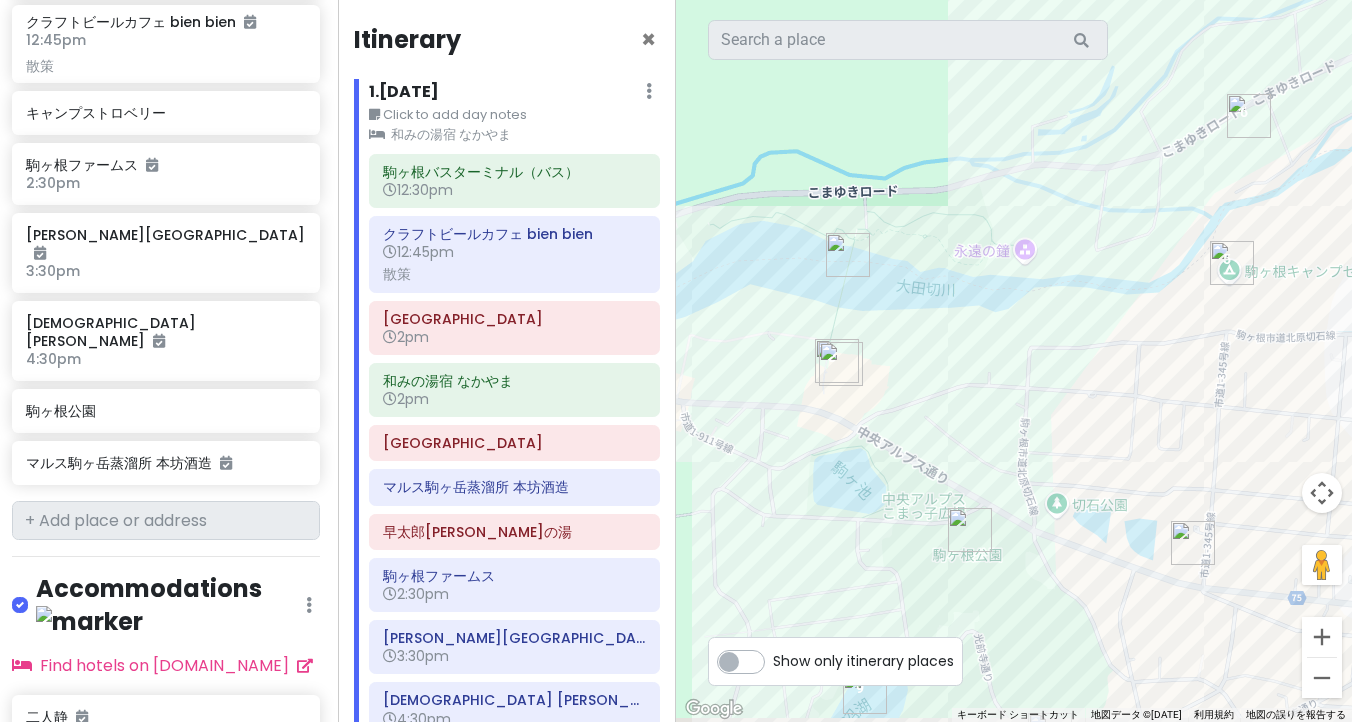 drag, startPoint x: 1222, startPoint y: 123, endPoint x: 881, endPoint y: 41, distance: 350.72067 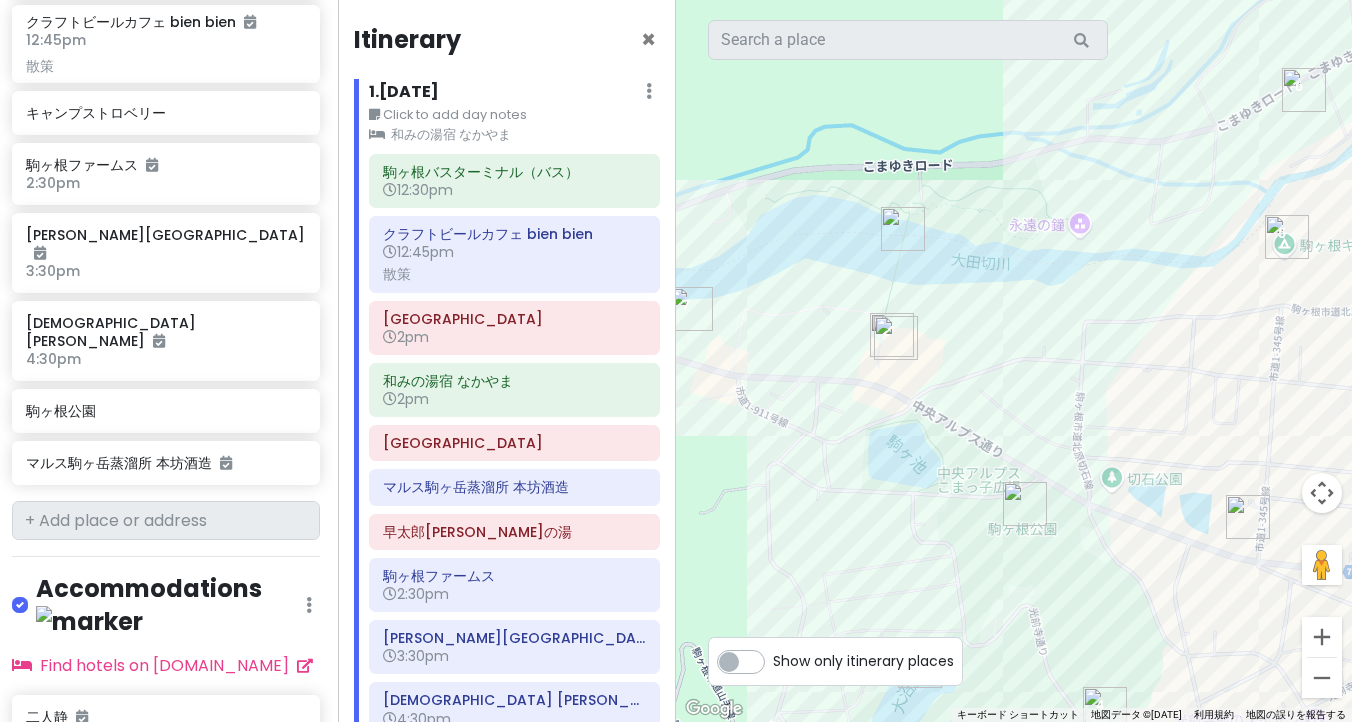 drag, startPoint x: 946, startPoint y: 407, endPoint x: 993, endPoint y: 387, distance: 51.078373 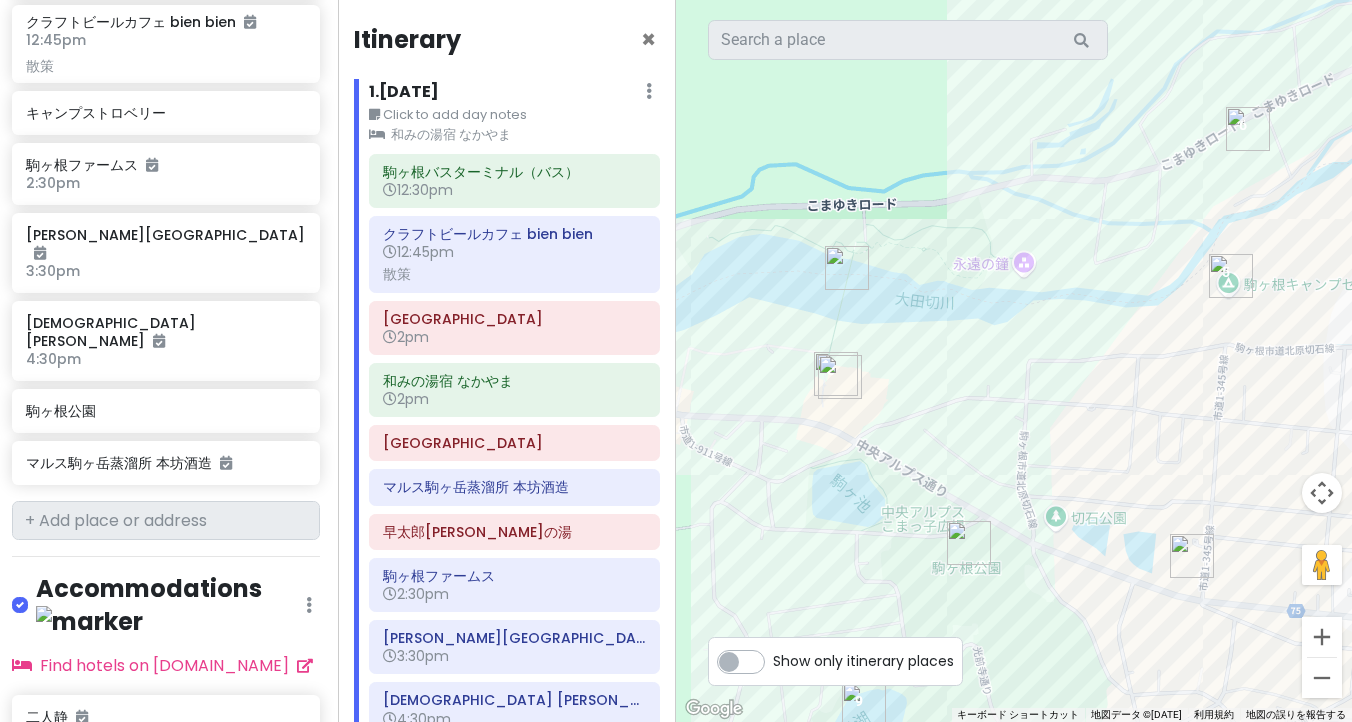drag, startPoint x: 1297, startPoint y: 314, endPoint x: 1155, endPoint y: 314, distance: 142 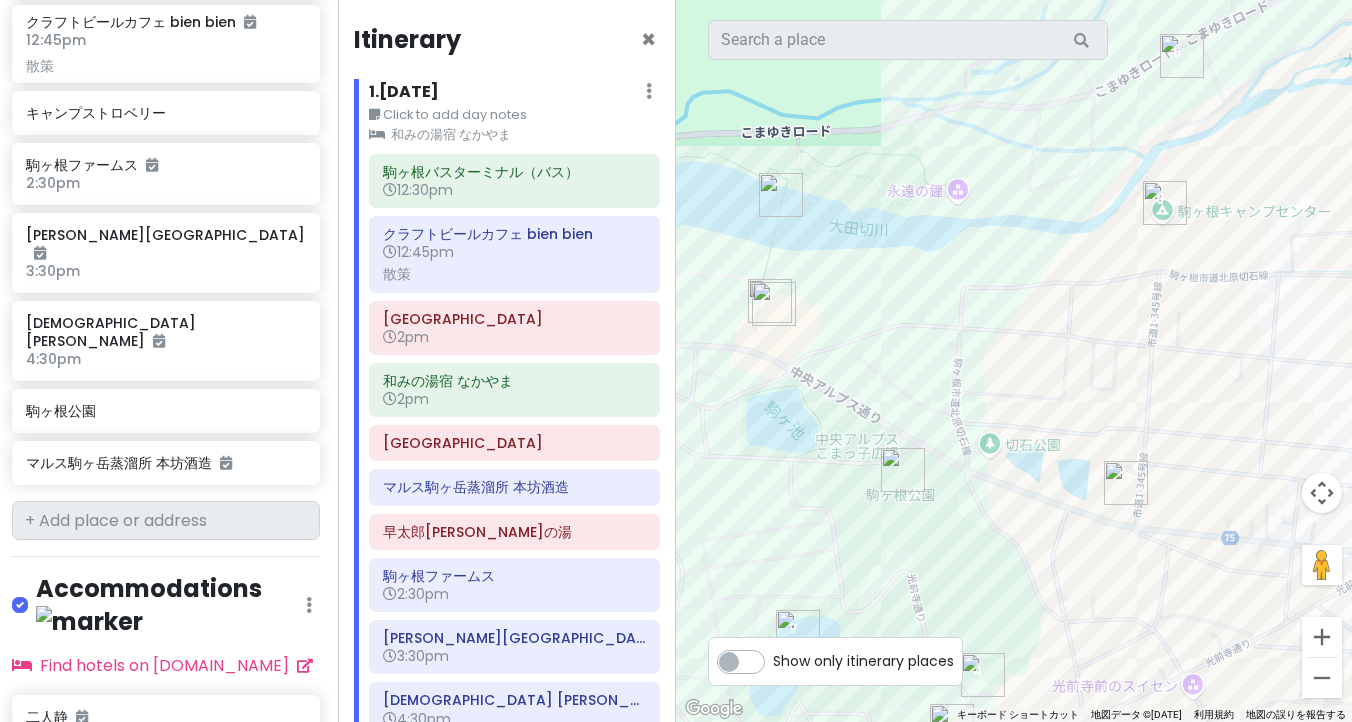 drag, startPoint x: 1041, startPoint y: 242, endPoint x: 1053, endPoint y: 164, distance: 78.91768 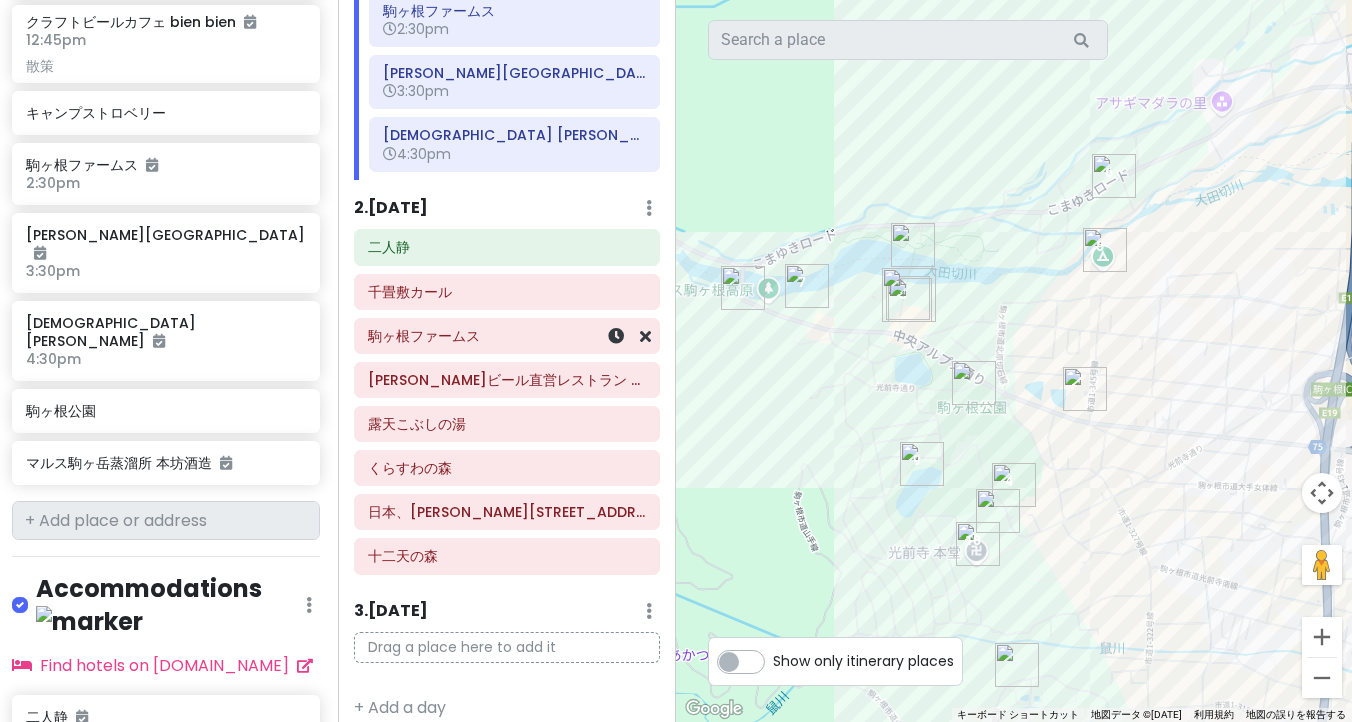 scroll, scrollTop: 588, scrollLeft: 0, axis: vertical 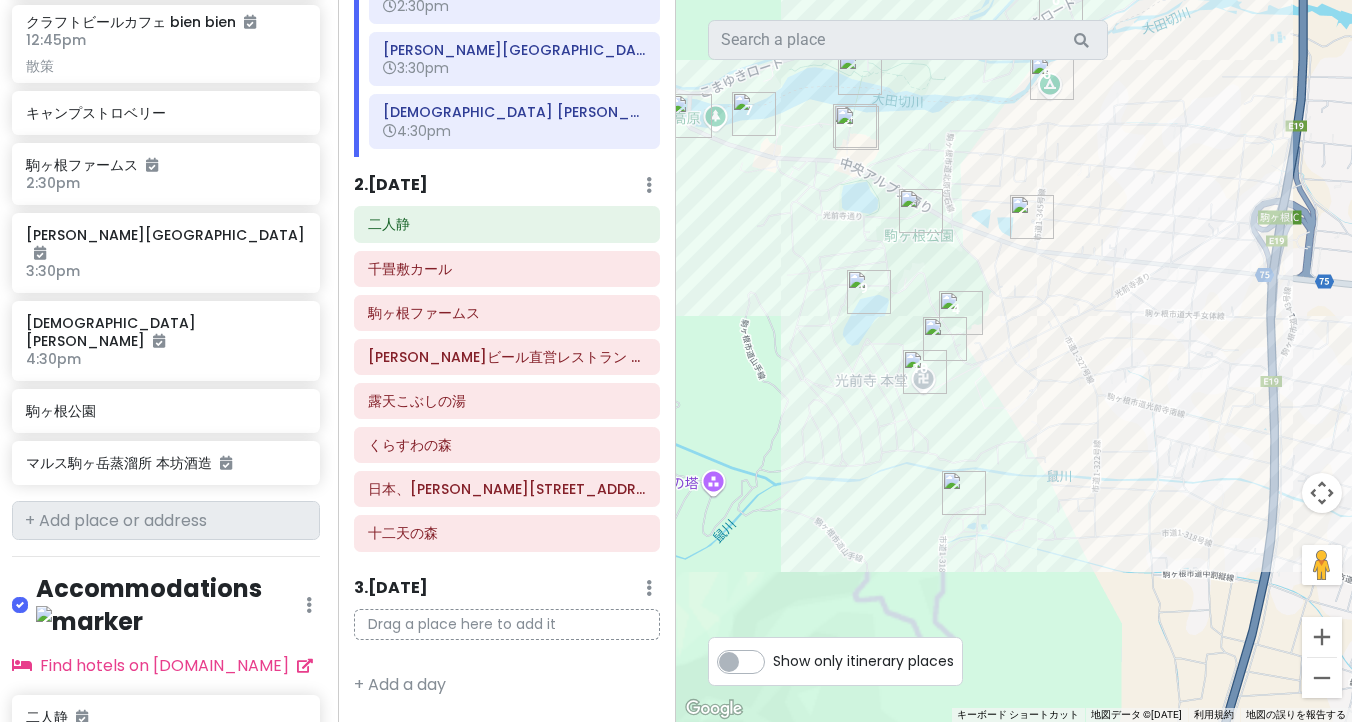 drag, startPoint x: 1014, startPoint y: 589, endPoint x: 931, endPoint y: 293, distance: 307.41666 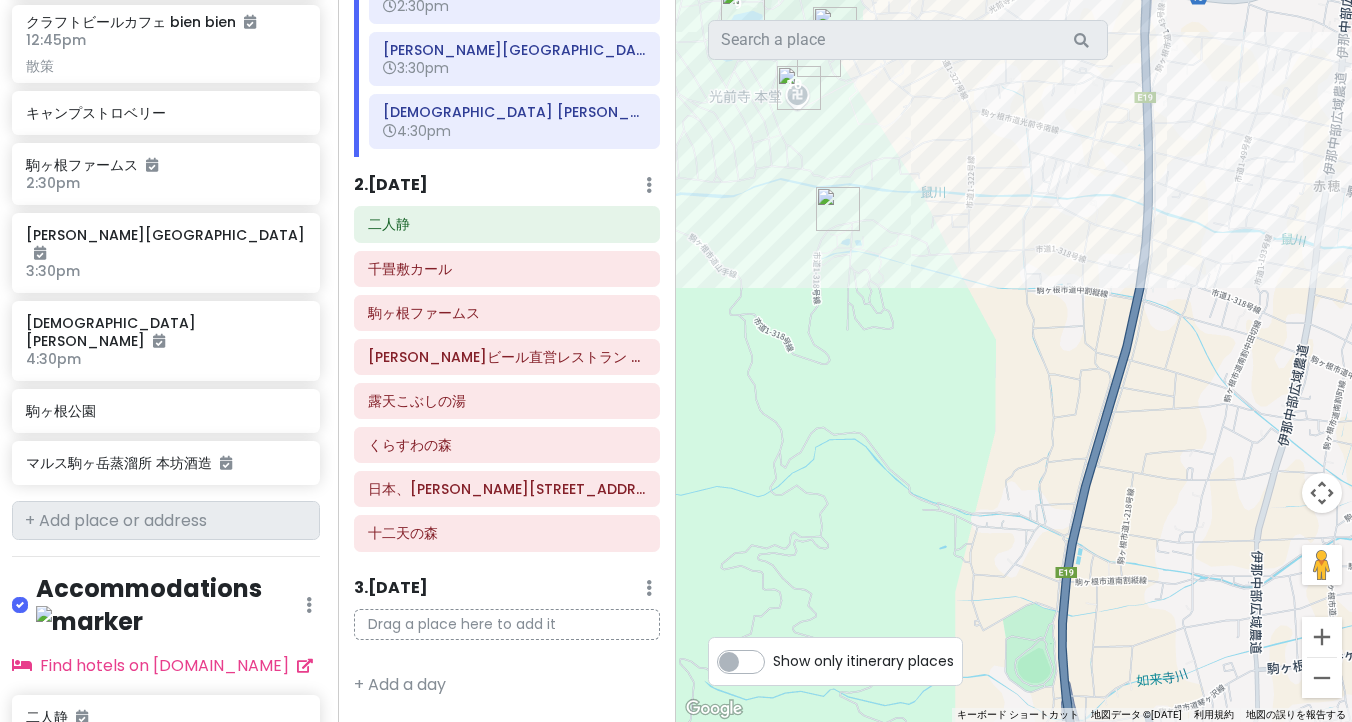 drag, startPoint x: 1048, startPoint y: 398, endPoint x: 948, endPoint y: 272, distance: 160.86018 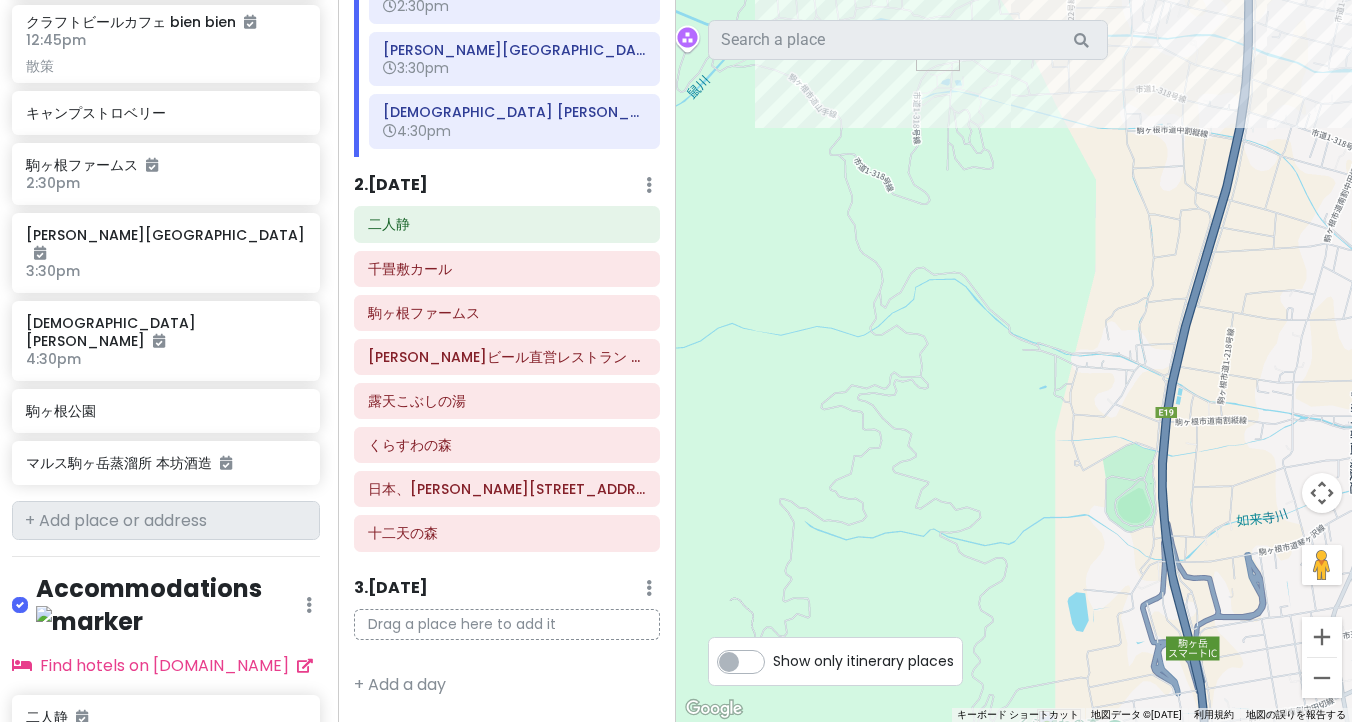 drag, startPoint x: 848, startPoint y: 432, endPoint x: 947, endPoint y: 270, distance: 189.85521 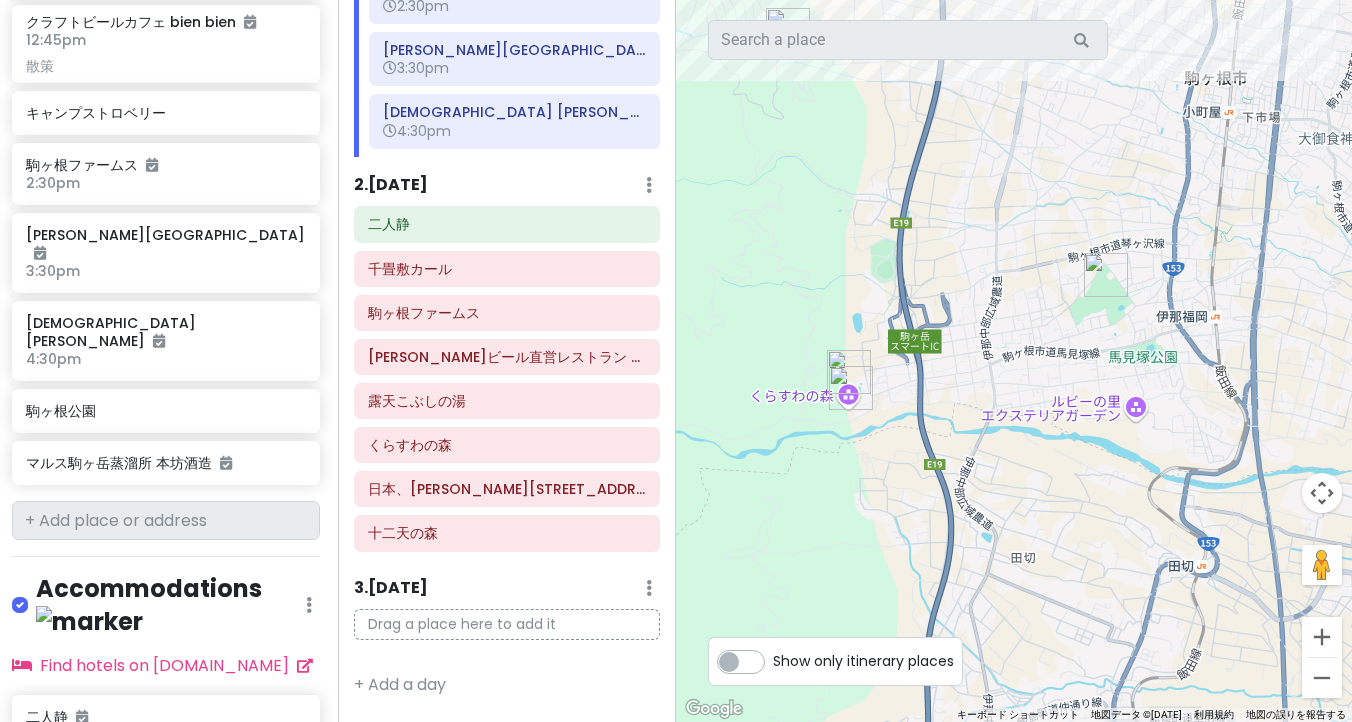 click at bounding box center [1106, 275] 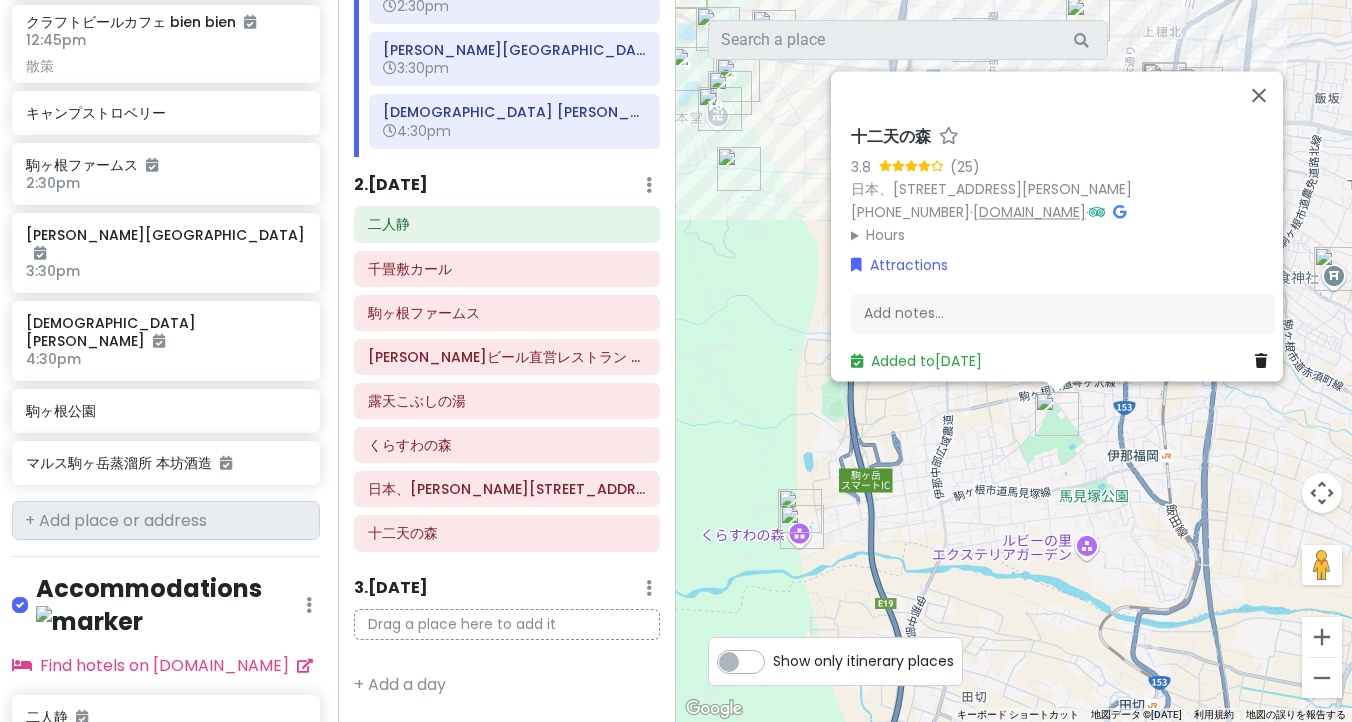 click on "[DOMAIN_NAME]" at bounding box center (1029, 212) 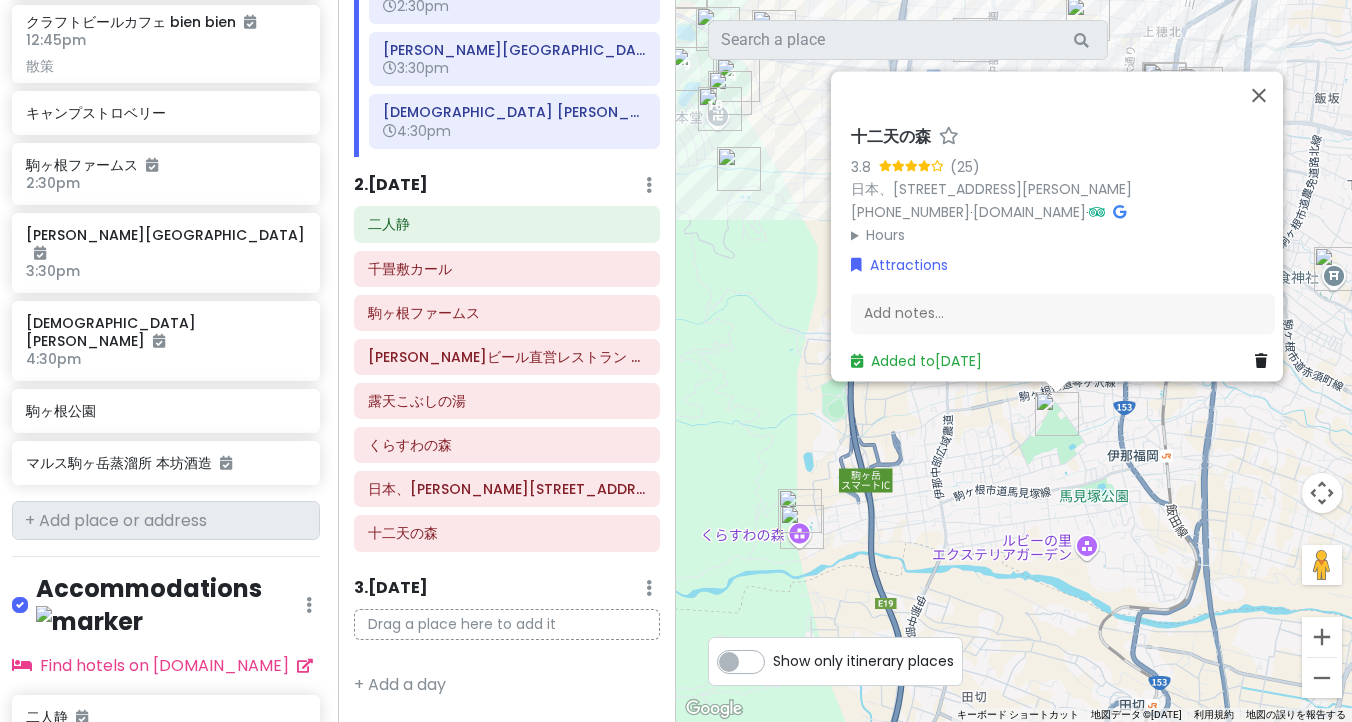 click on "矢印キーを押すと移動します。 十二天の森 3.8        (25) 日本、[STREET_ADDRESS][PERSON_NAME] [PHONE_NUMBER]   ·   [DOMAIN_NAME]   ·   Hours [DATE]  24 時間営業 [DATE]  24 時間営業 [DATE]  24 時間営業 [DATE]  24 時間営業 [DATE]  24 時間営業 [DATE]  24 時間営業 [DATE]  24 時間営業 Attractions Add notes... Added to  [DATE]" at bounding box center (1014, 361) 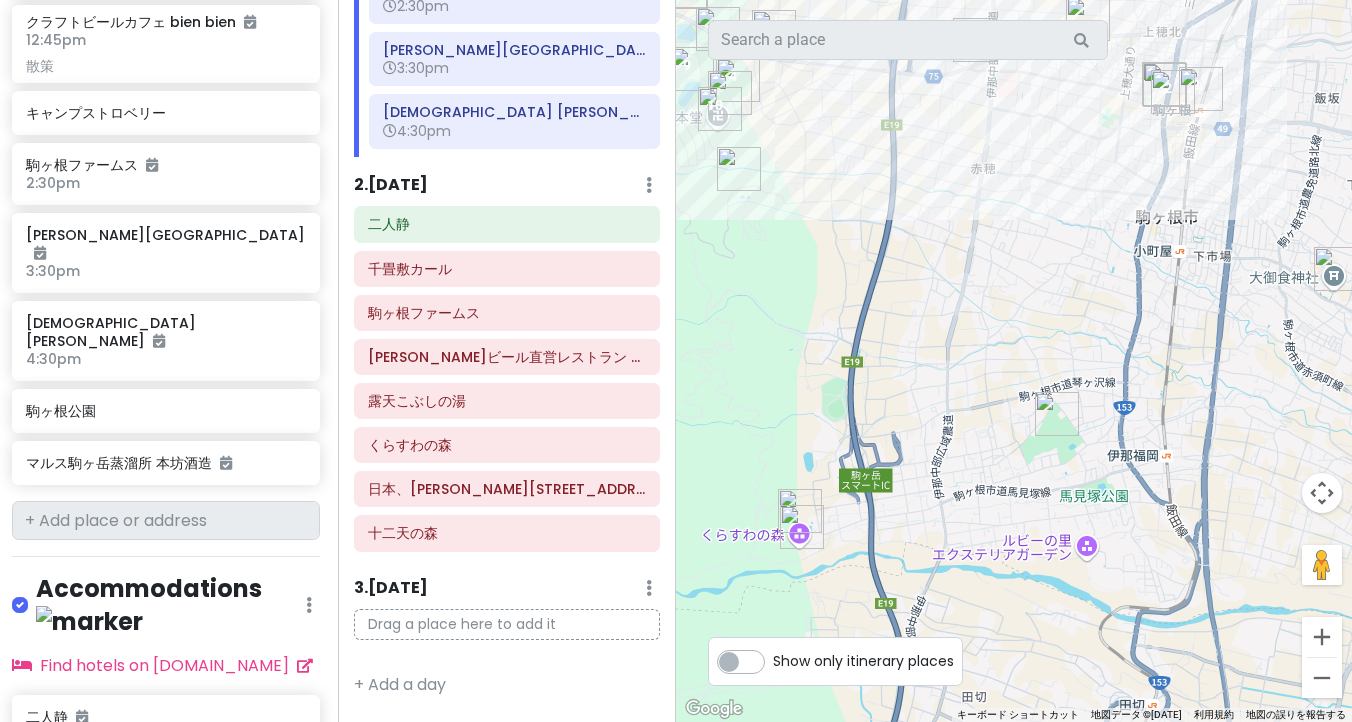click on "矢印キーを押すと移動します。" at bounding box center [1014, 361] 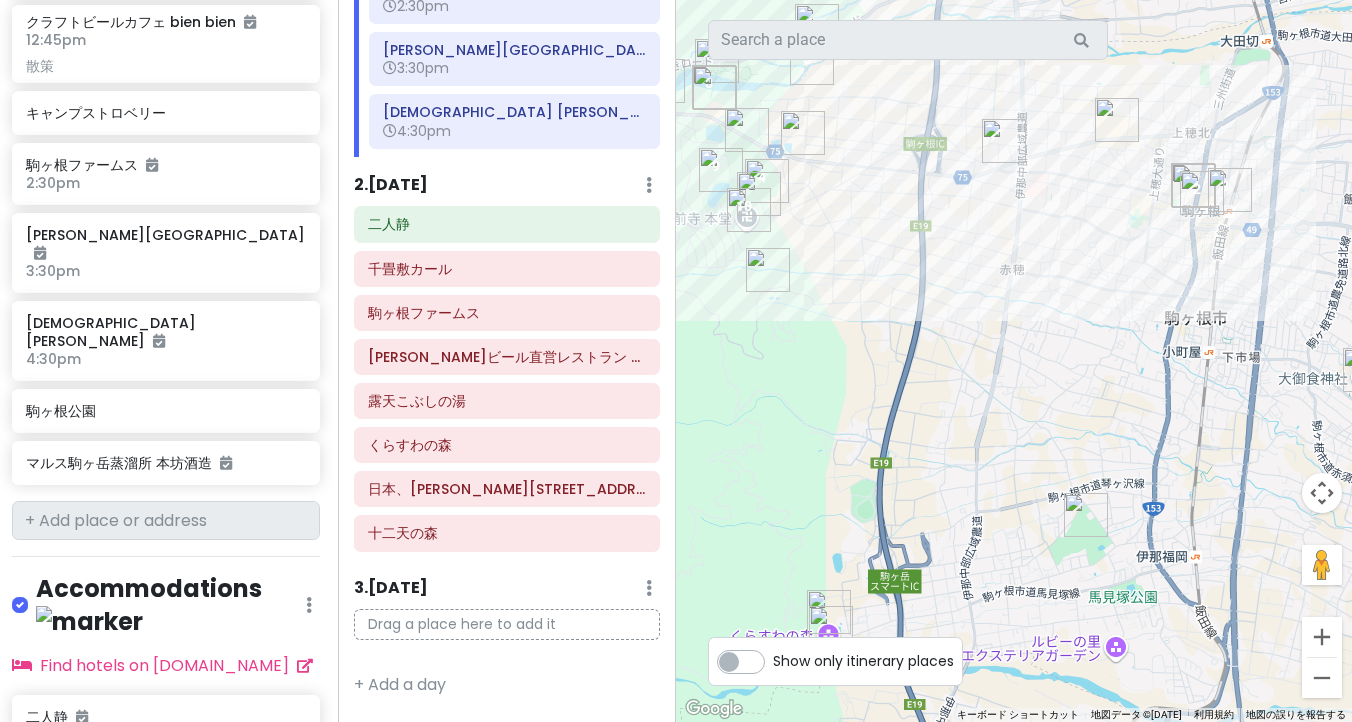 drag, startPoint x: 850, startPoint y: 354, endPoint x: 852, endPoint y: 507, distance: 153.01308 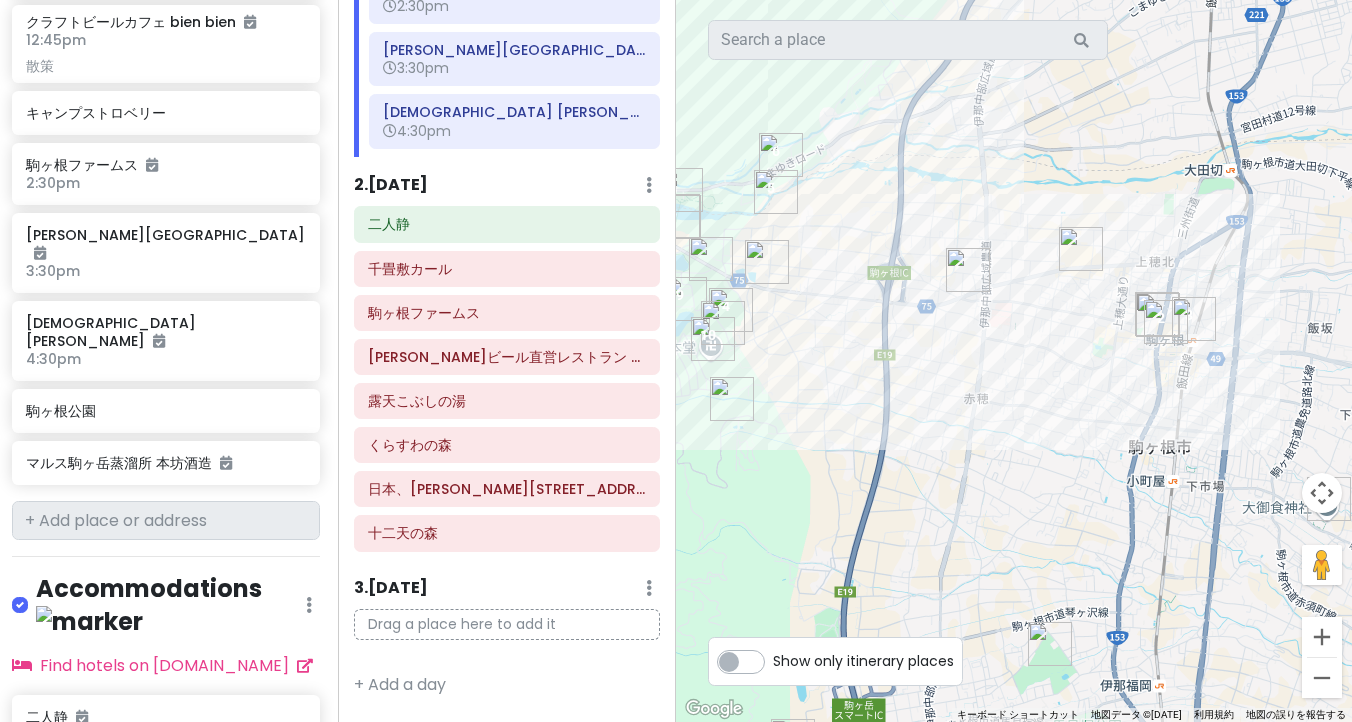 drag, startPoint x: 987, startPoint y: 462, endPoint x: 990, endPoint y: 518, distance: 56.0803 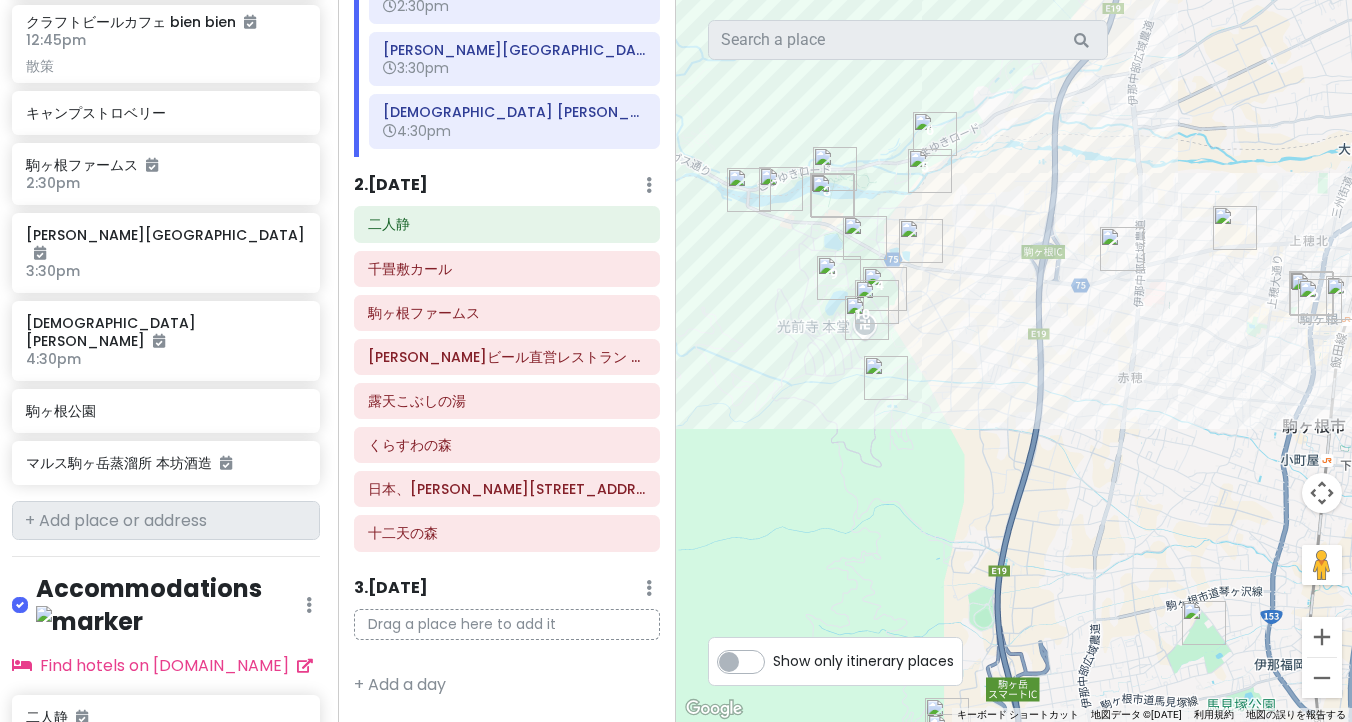 drag, startPoint x: 843, startPoint y: 482, endPoint x: 1002, endPoint y: 461, distance: 160.3808 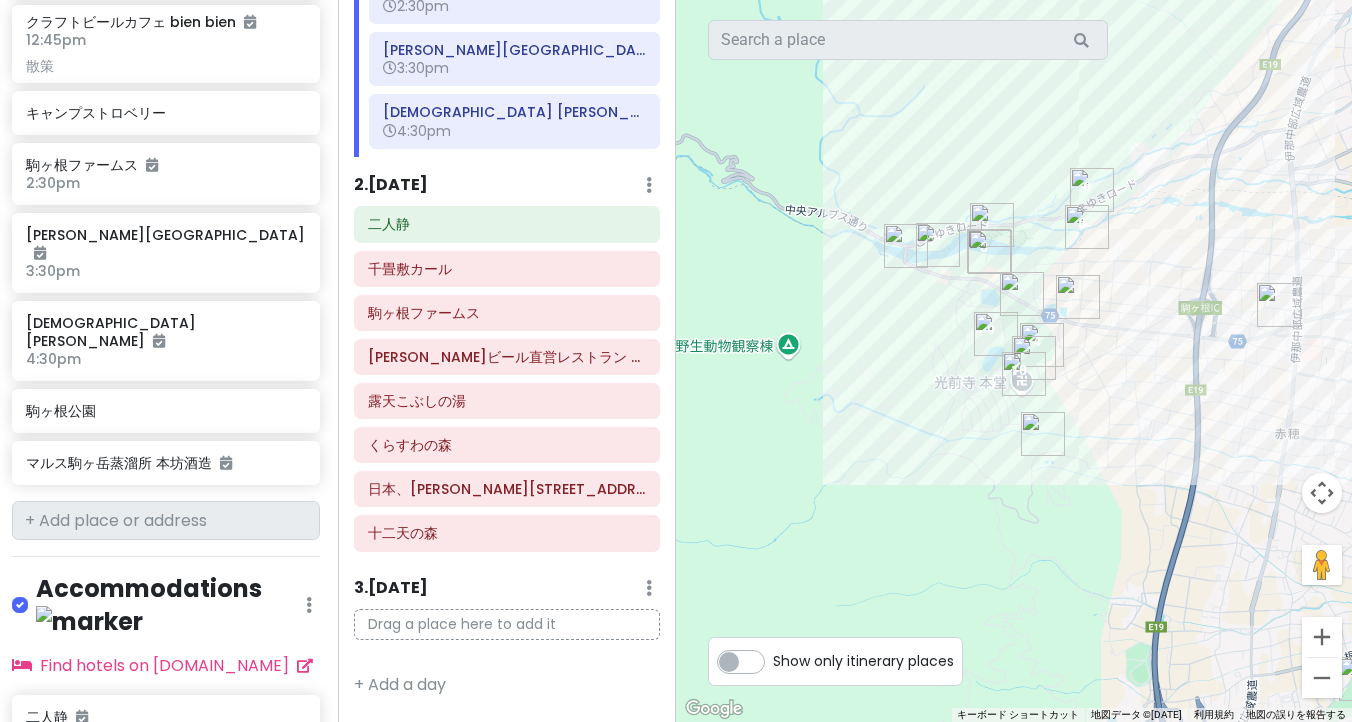 drag, startPoint x: 937, startPoint y: 247, endPoint x: 1088, endPoint y: 298, distance: 159.38005 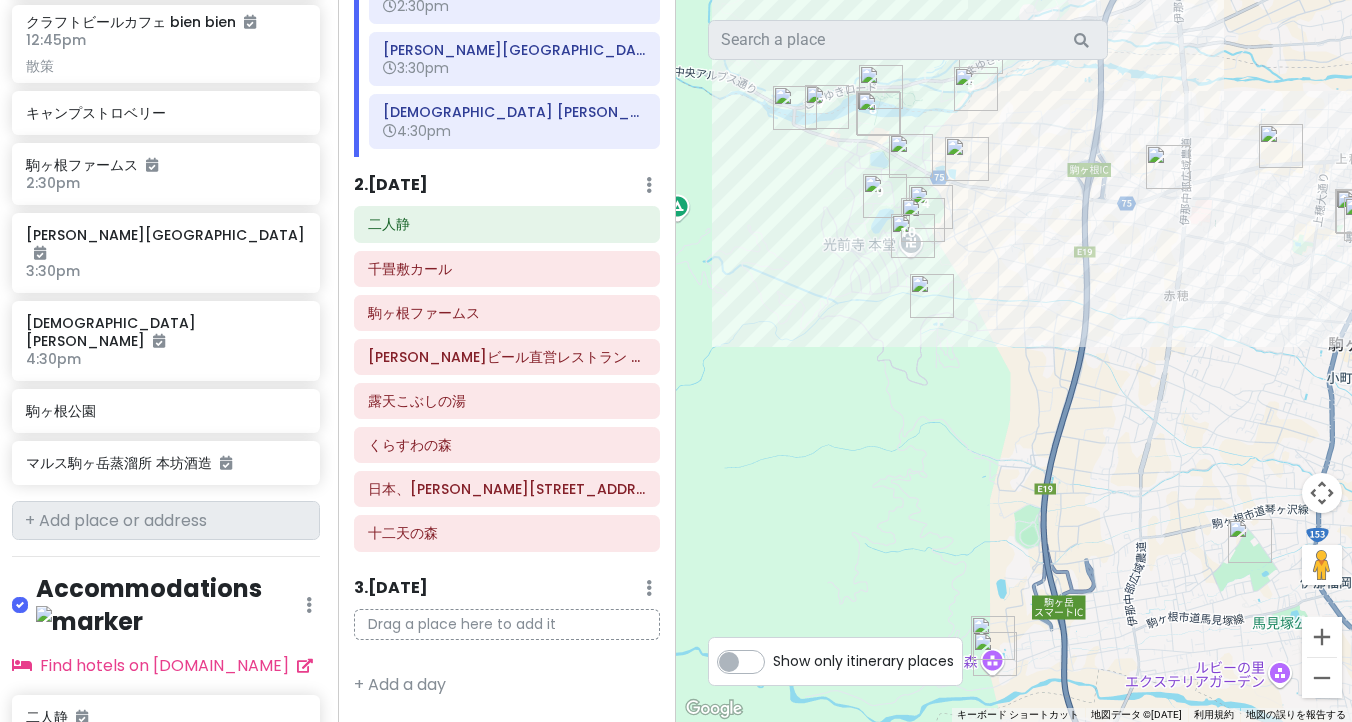 drag, startPoint x: 1069, startPoint y: 485, endPoint x: 876, endPoint y: 146, distance: 390.08972 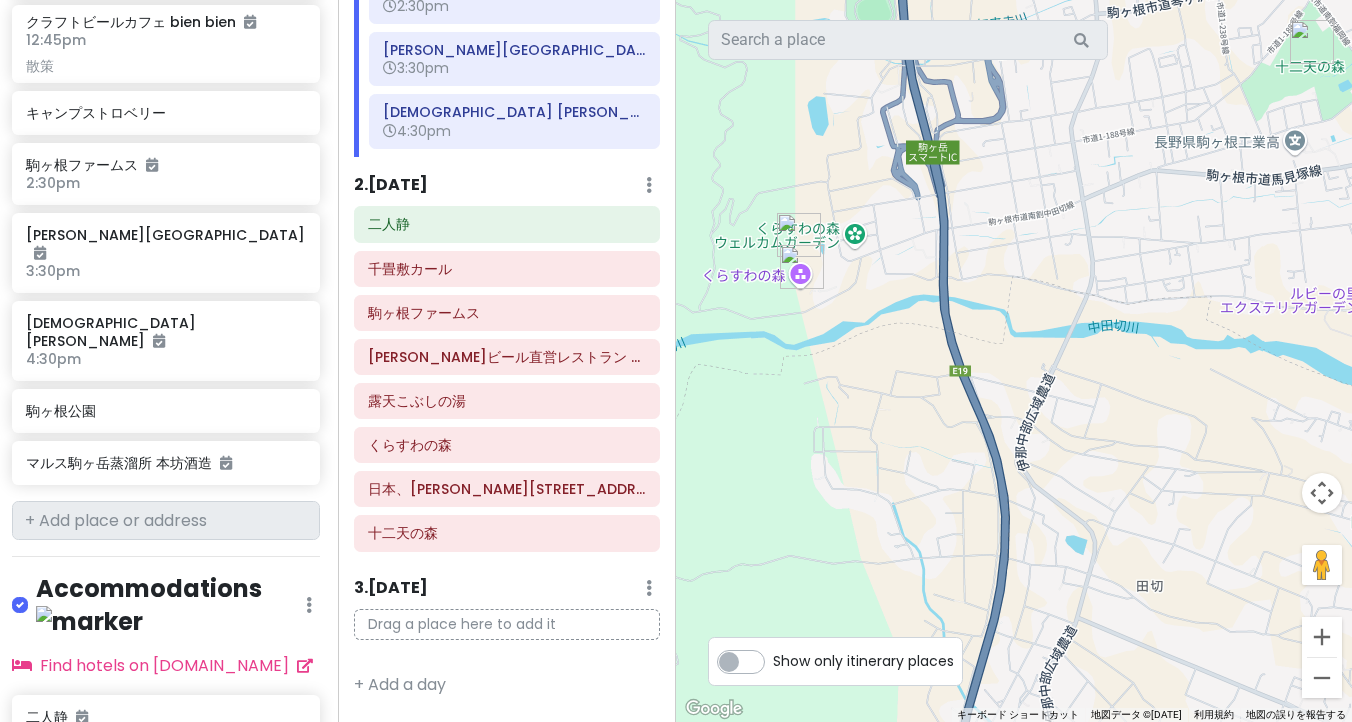 drag, startPoint x: 846, startPoint y: 241, endPoint x: 905, endPoint y: 243, distance: 59.03389 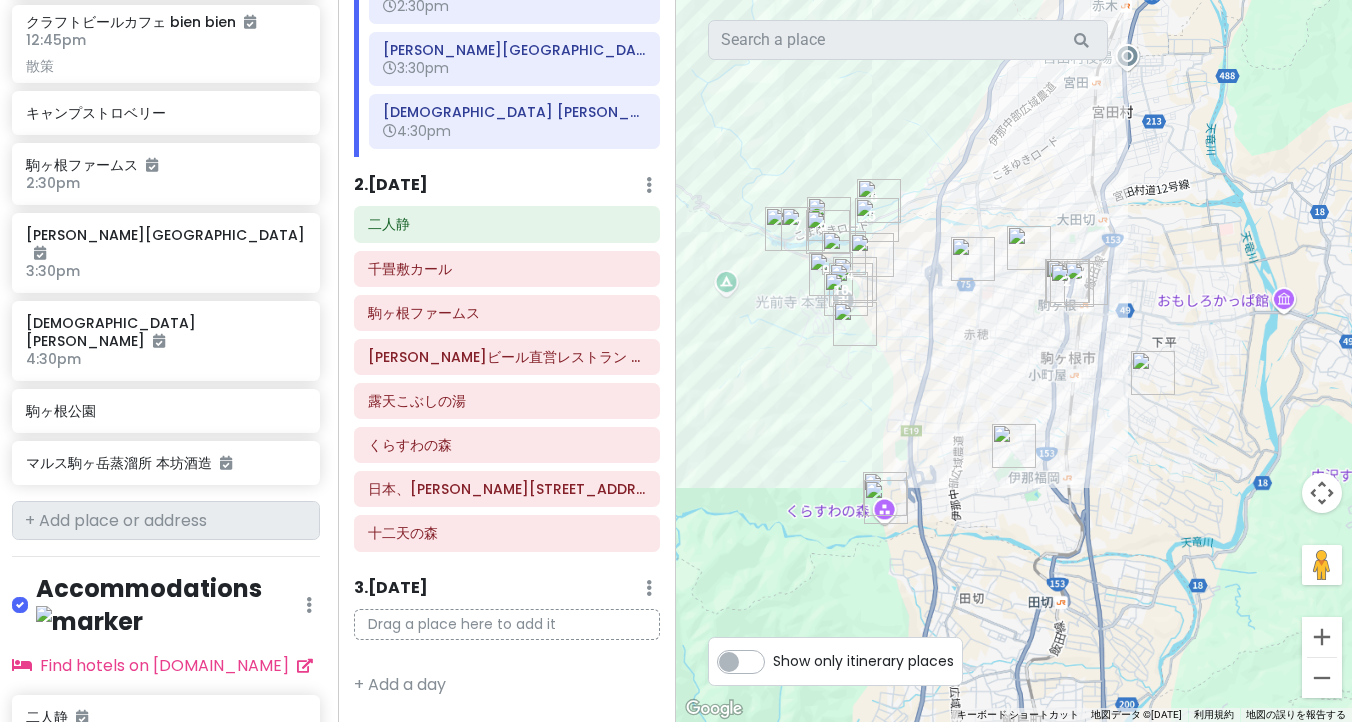 drag, startPoint x: 923, startPoint y: 163, endPoint x: 929, endPoint y: 486, distance: 323.05573 